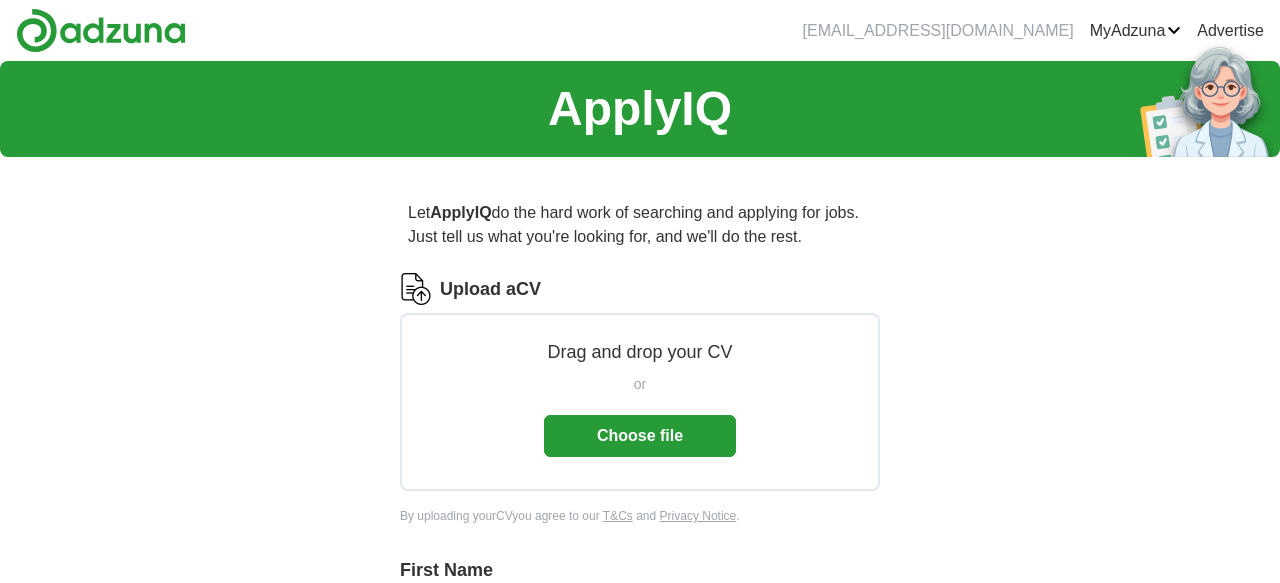 scroll, scrollTop: 0, scrollLeft: 0, axis: both 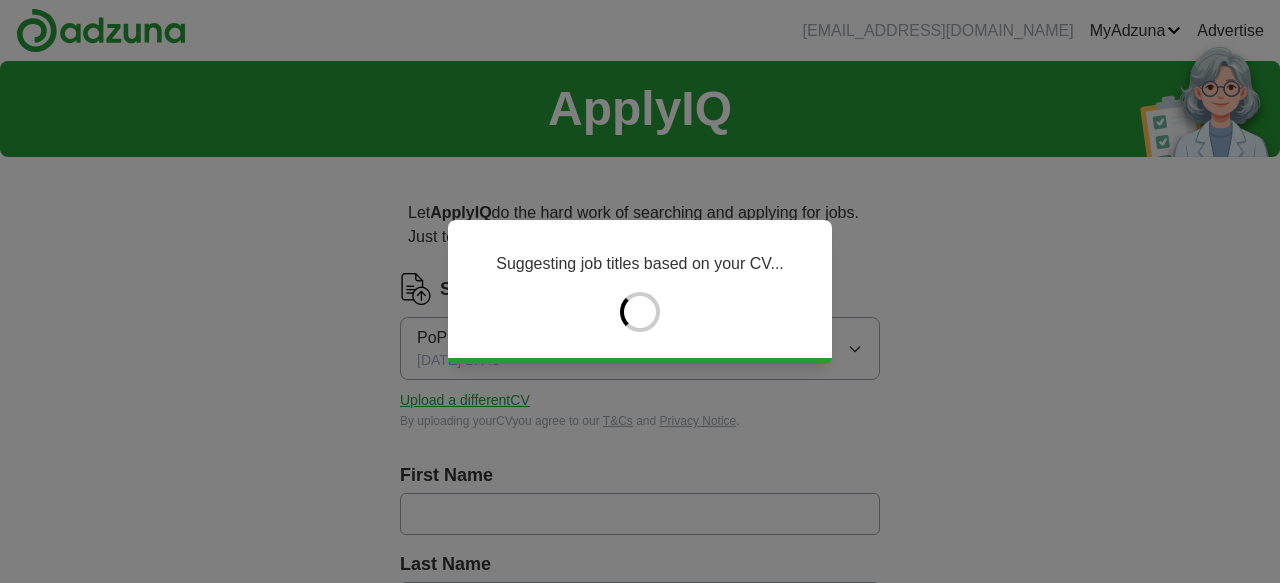 type on "****" 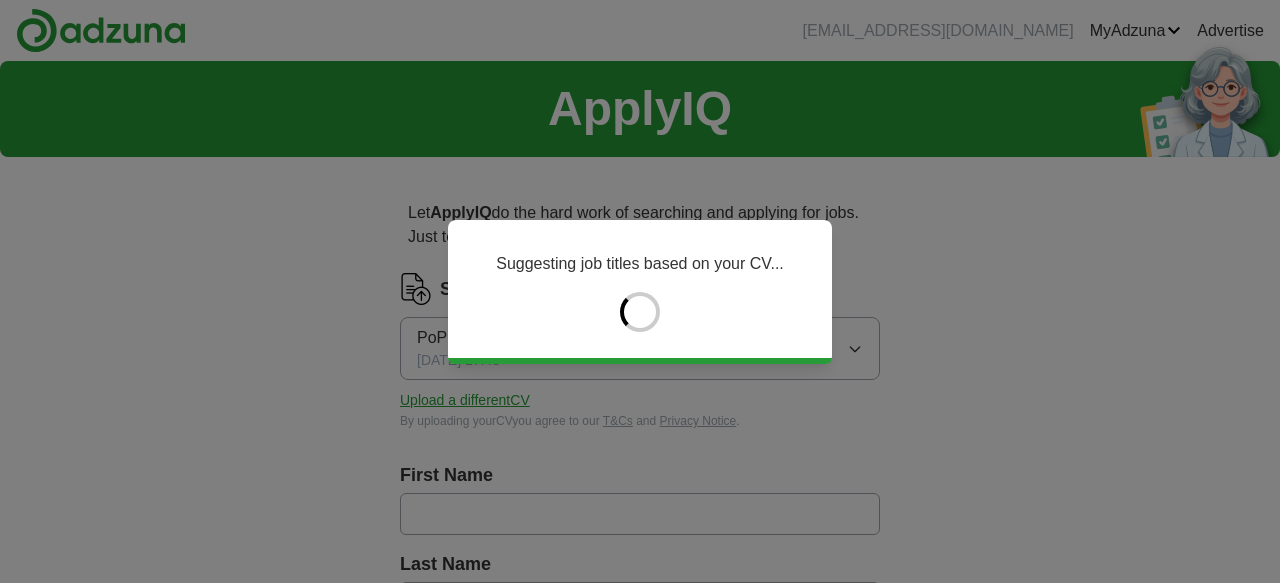 type on "*******" 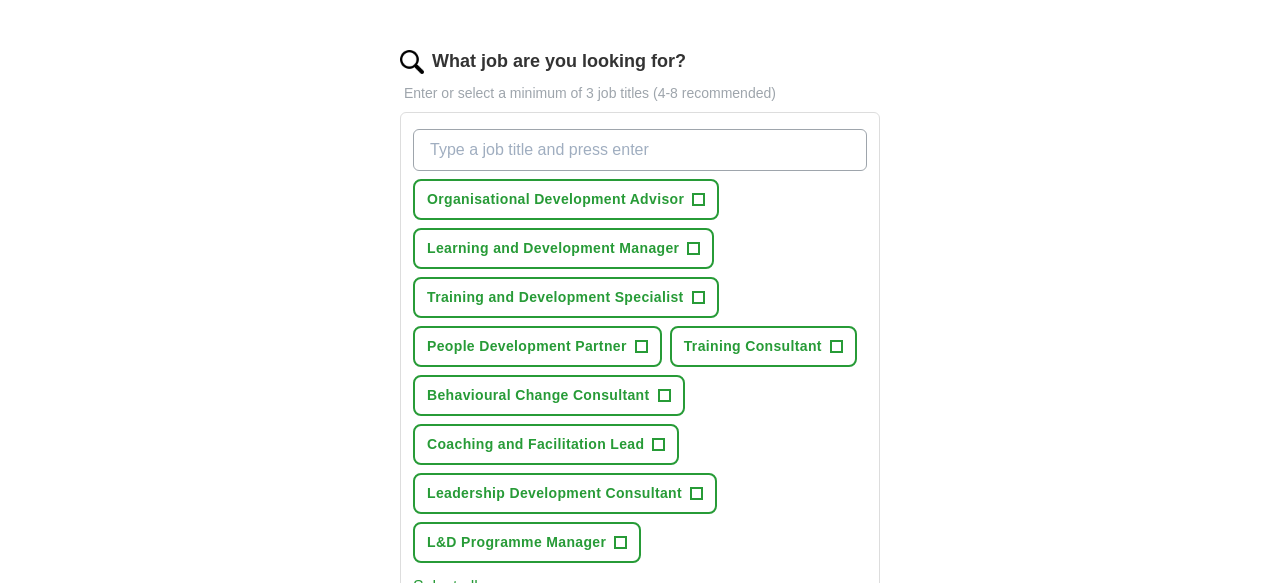 scroll, scrollTop: 632, scrollLeft: 0, axis: vertical 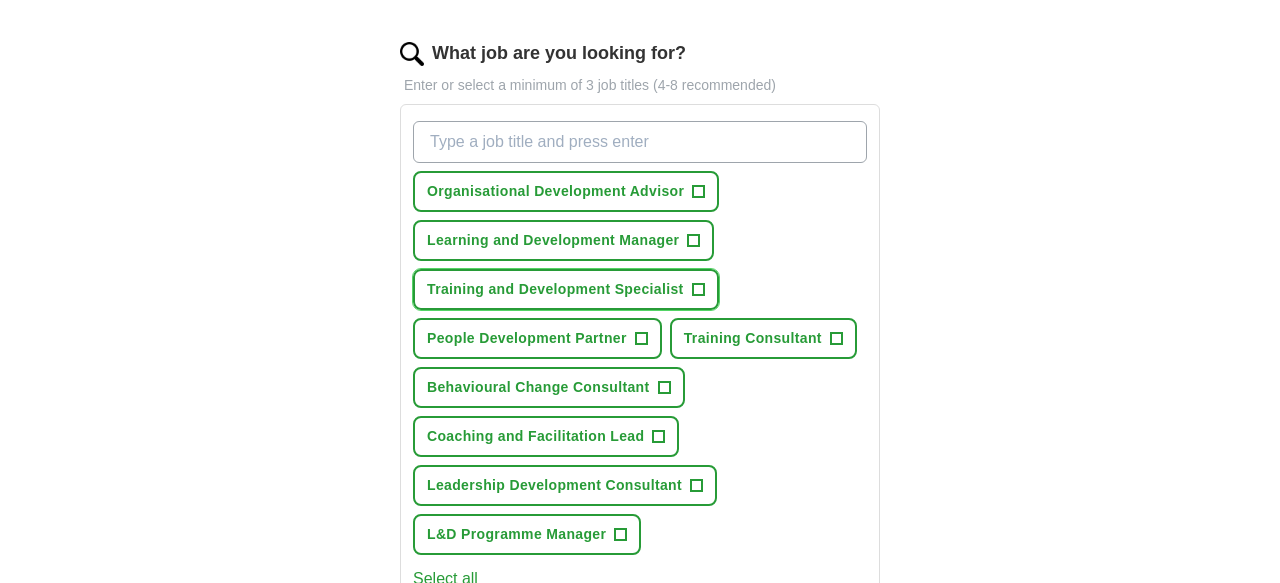 click on "+" at bounding box center [698, 290] 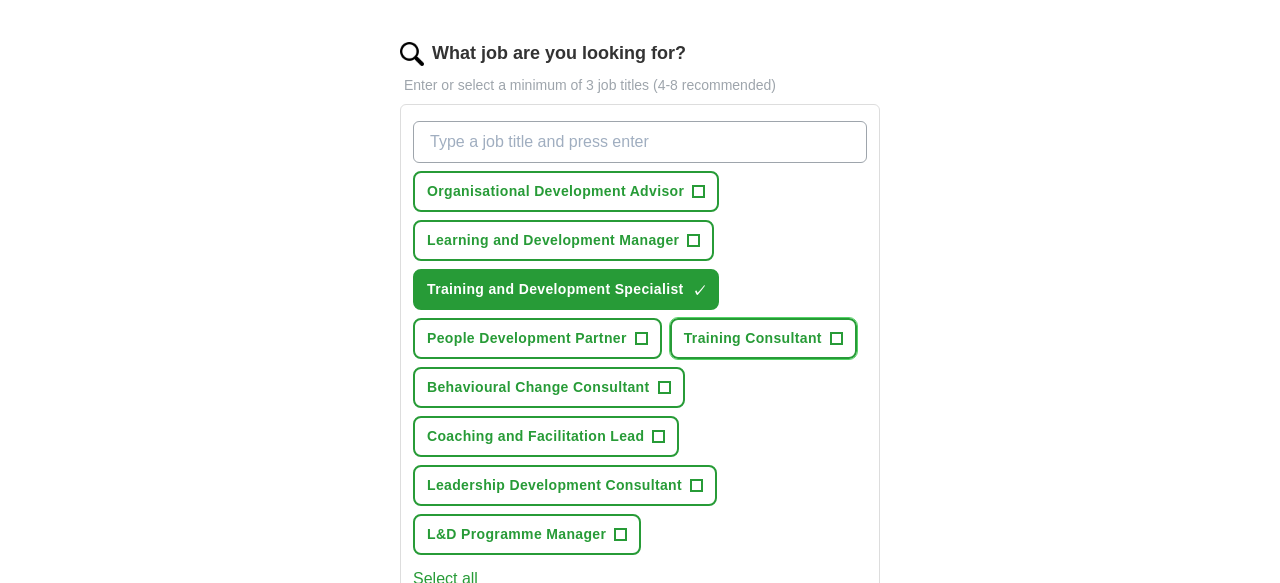 click on "+" at bounding box center (836, 339) 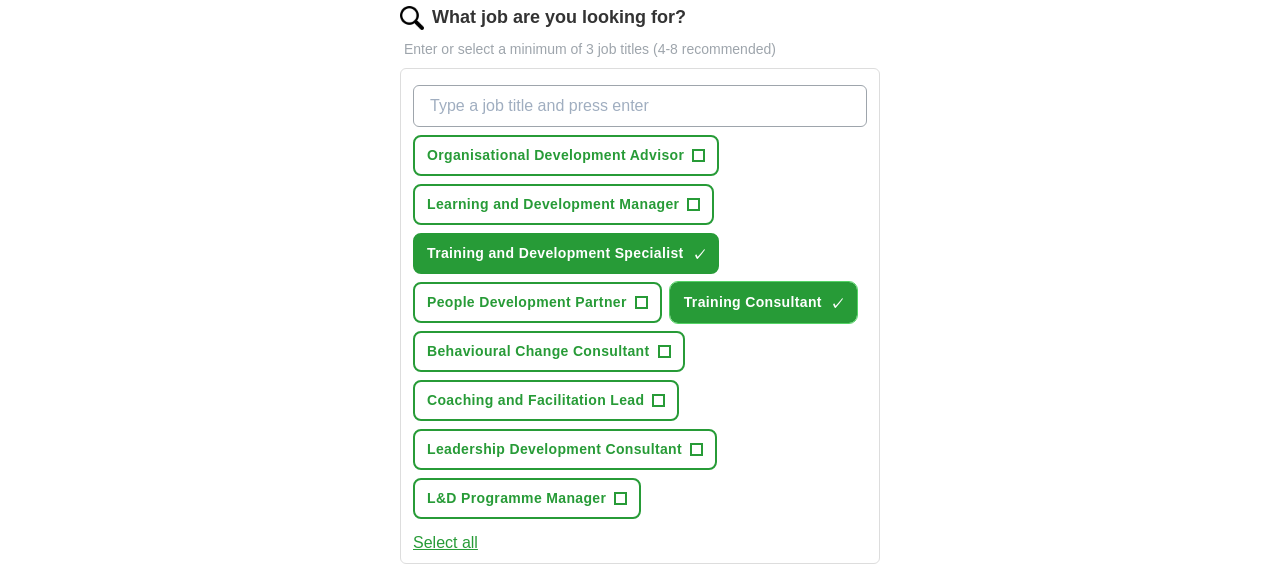 scroll, scrollTop: 655, scrollLeft: 0, axis: vertical 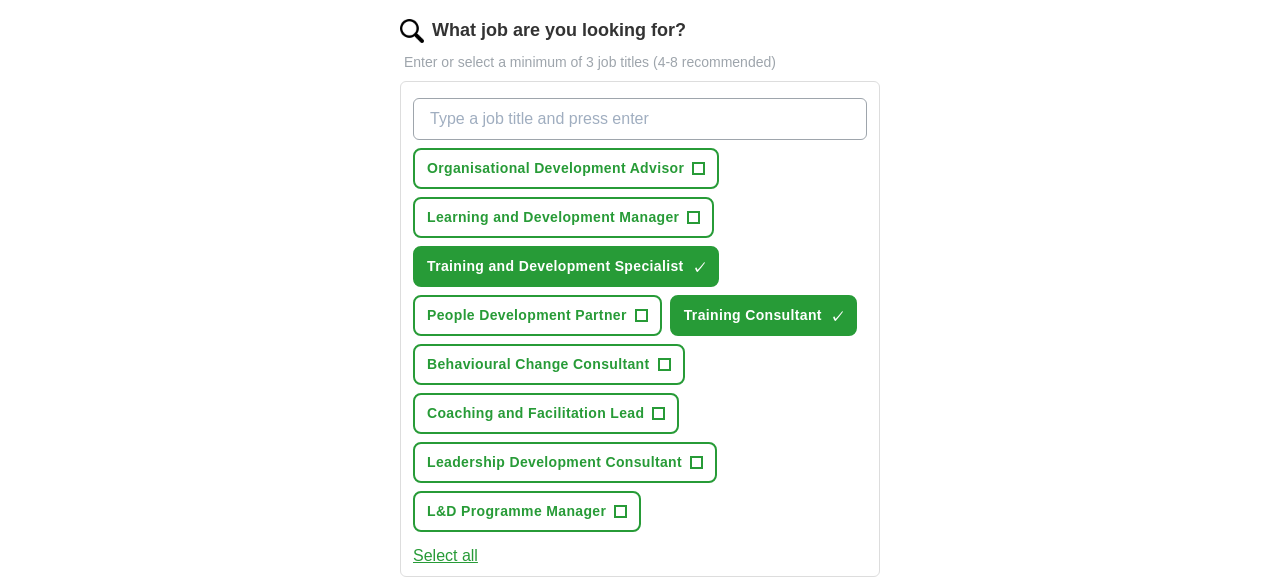 click on "What job are you looking for?" at bounding box center (640, 119) 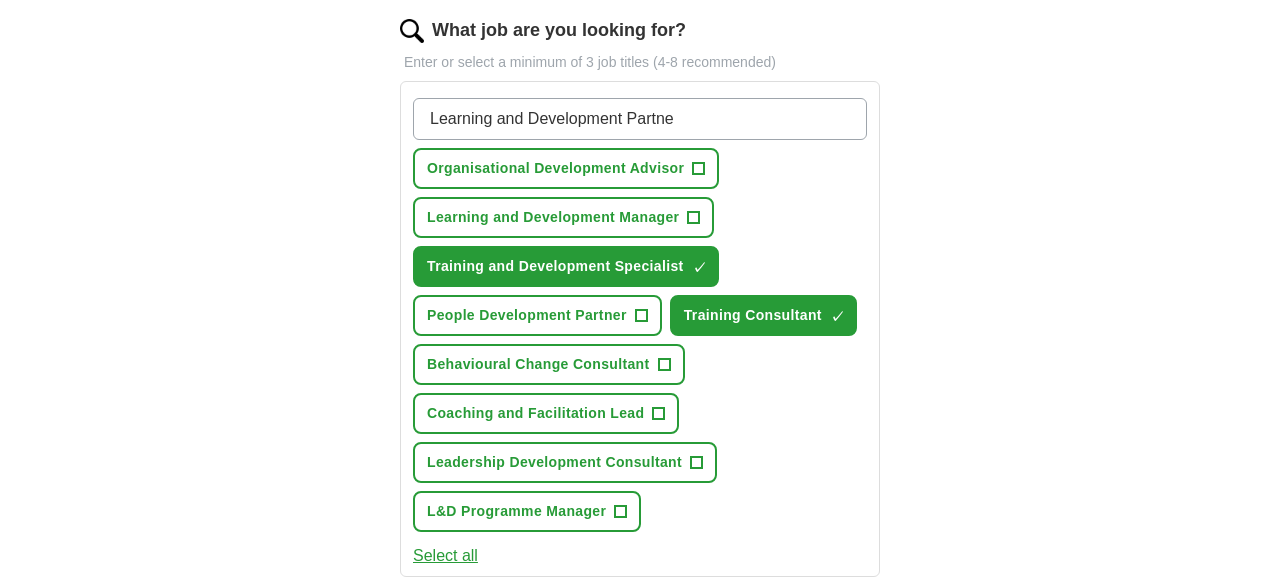 type on "Learning and Development Partner" 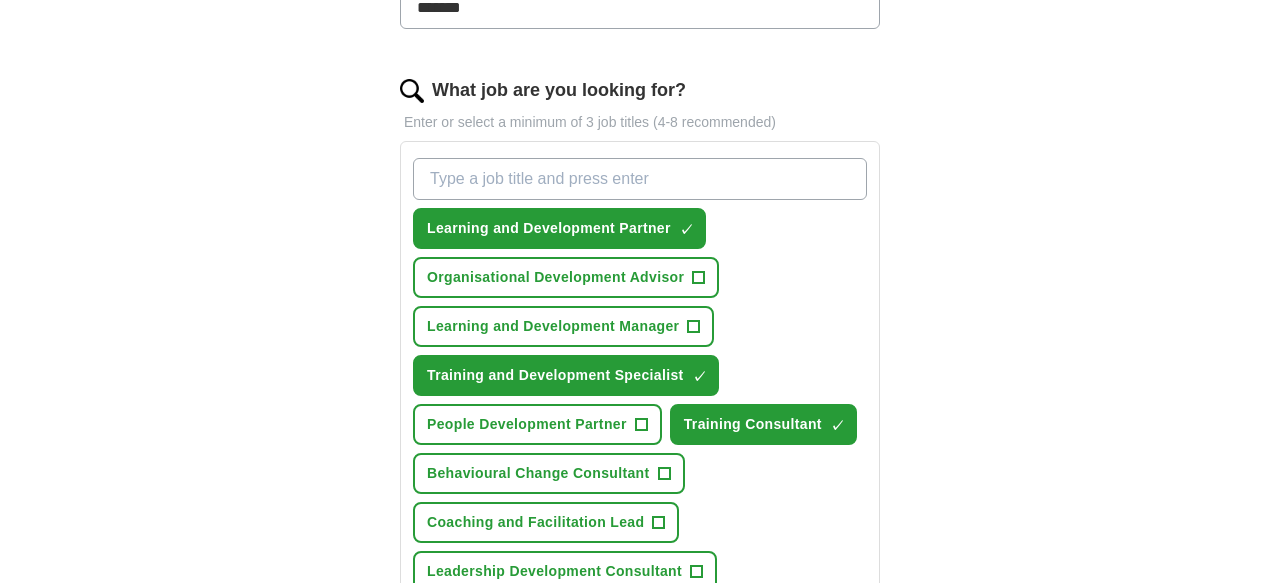 scroll, scrollTop: 593, scrollLeft: 0, axis: vertical 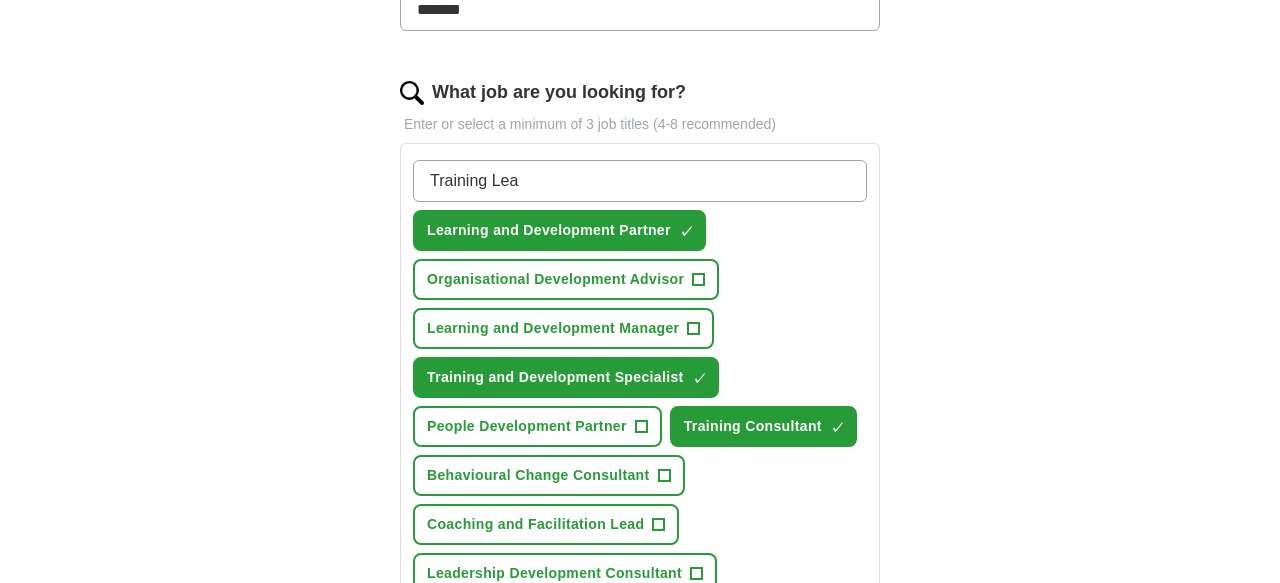type on "Training Lead" 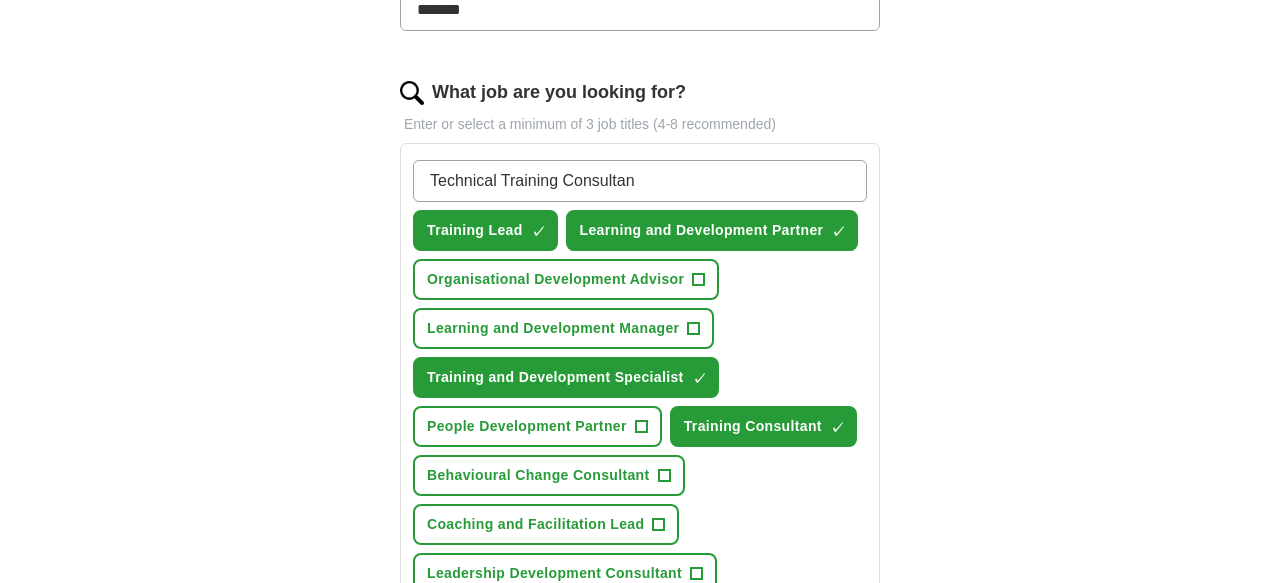 type on "Technical Training Consultant" 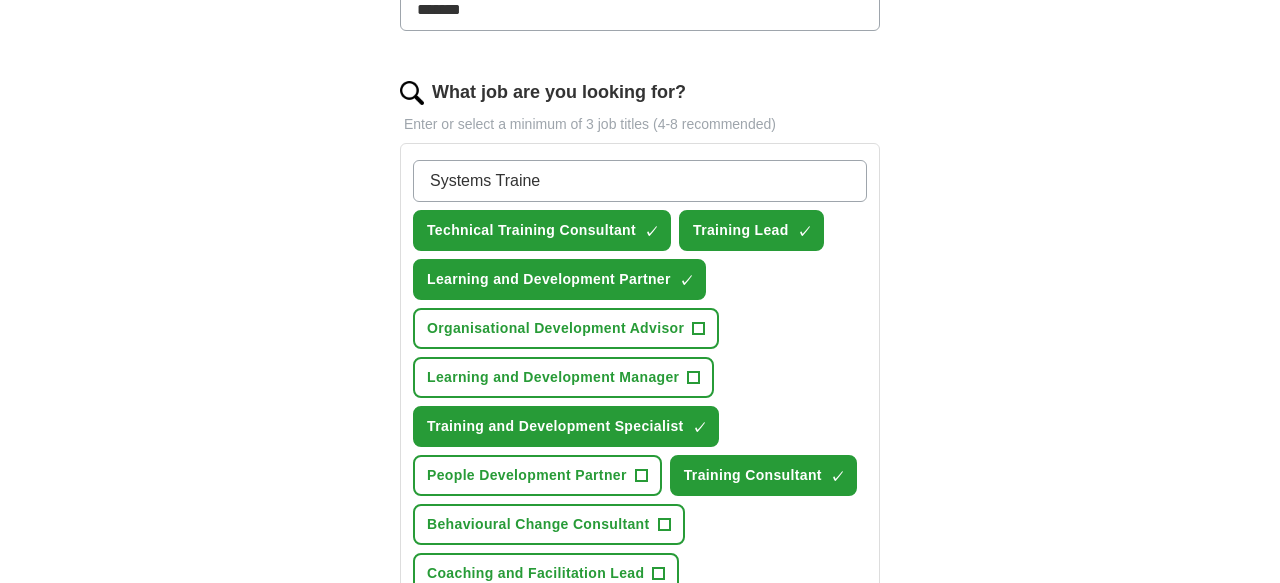 type on "Systems Trainer" 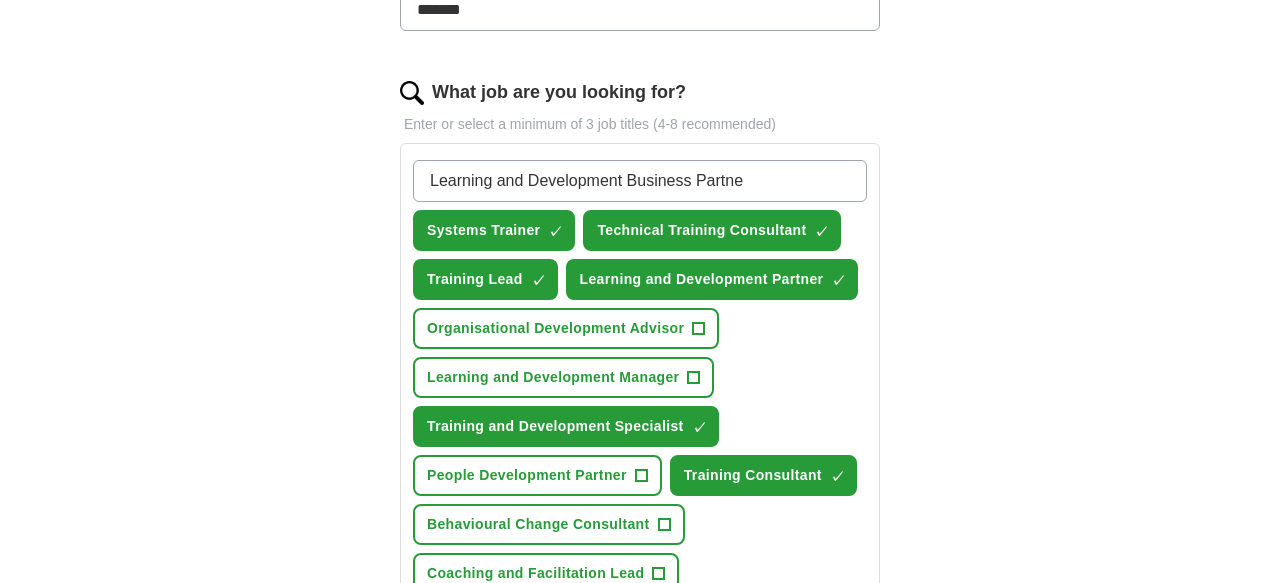 type on "Learning and Development Business Partner" 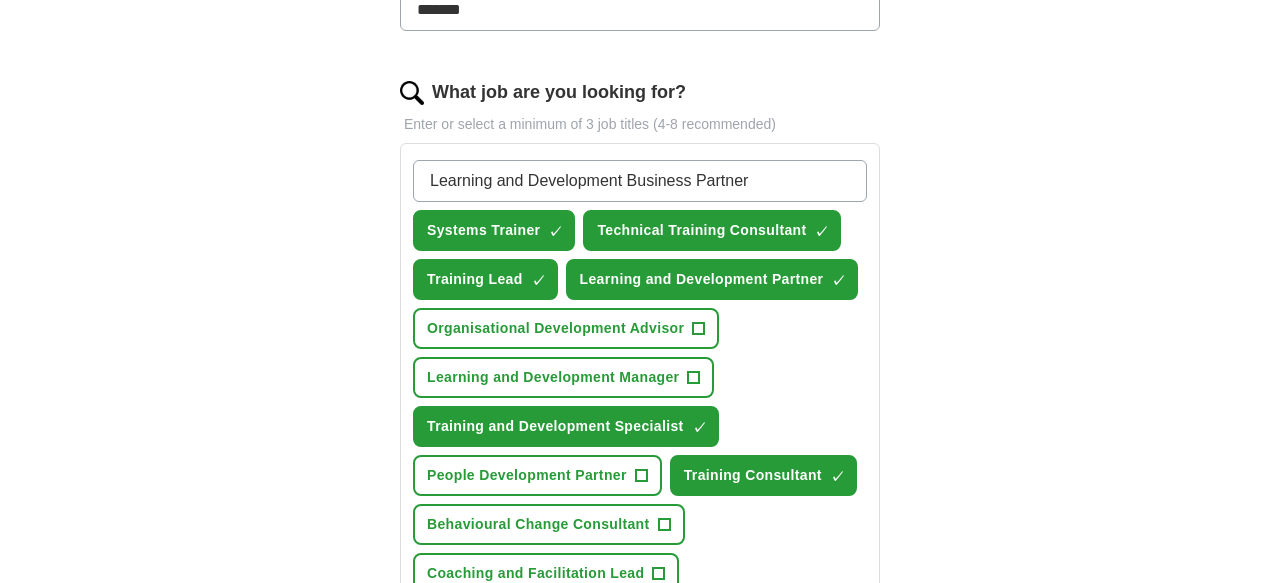 type 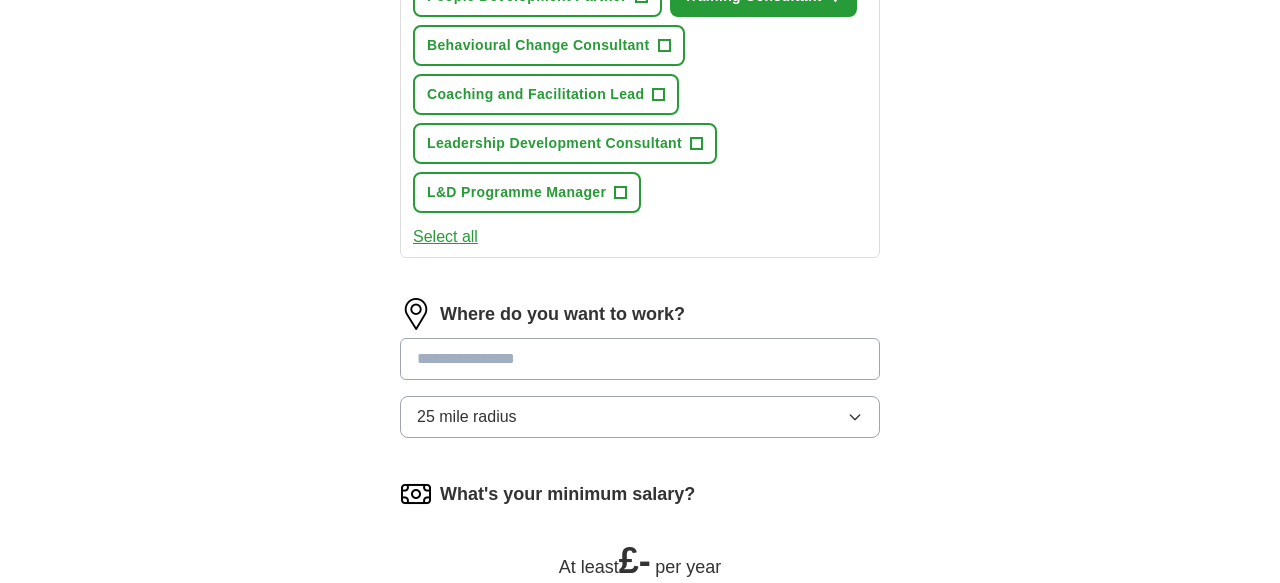 scroll, scrollTop: 1128, scrollLeft: 0, axis: vertical 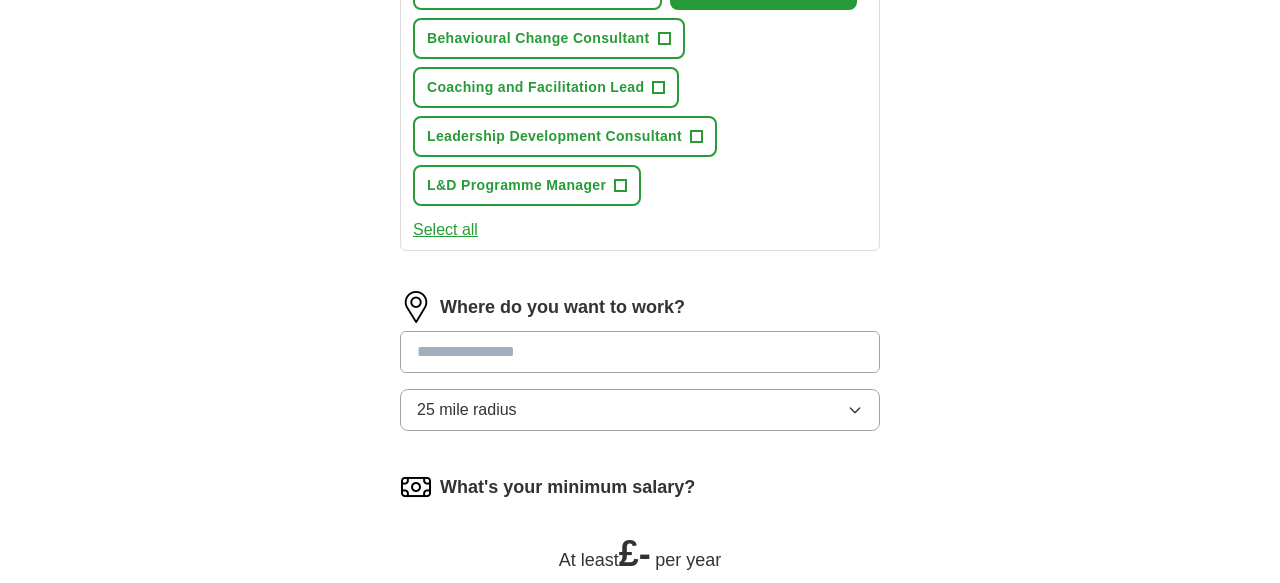 click at bounding box center (640, 352) 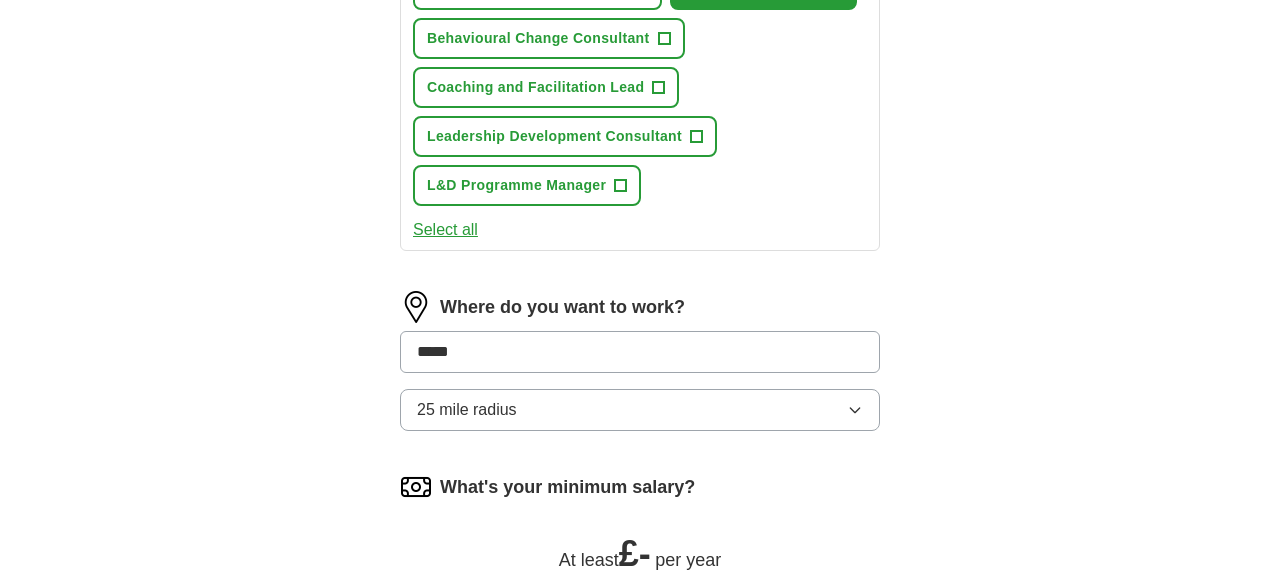 type on "******" 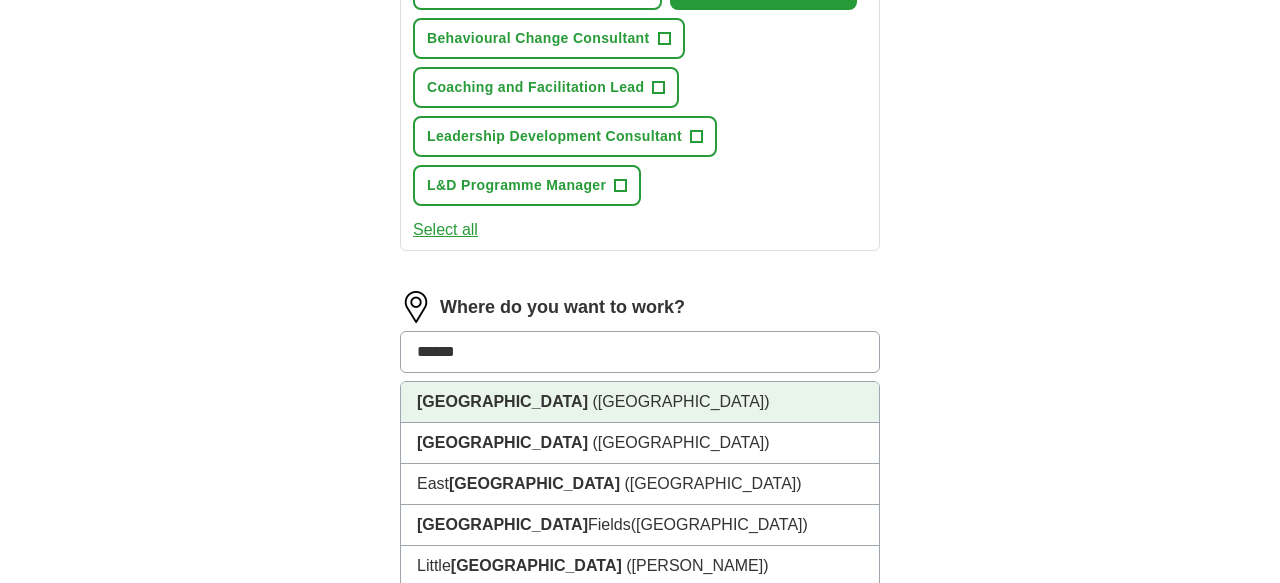 click on "[GEOGRAPHIC_DATA]   ([GEOGRAPHIC_DATA])" at bounding box center [640, 402] 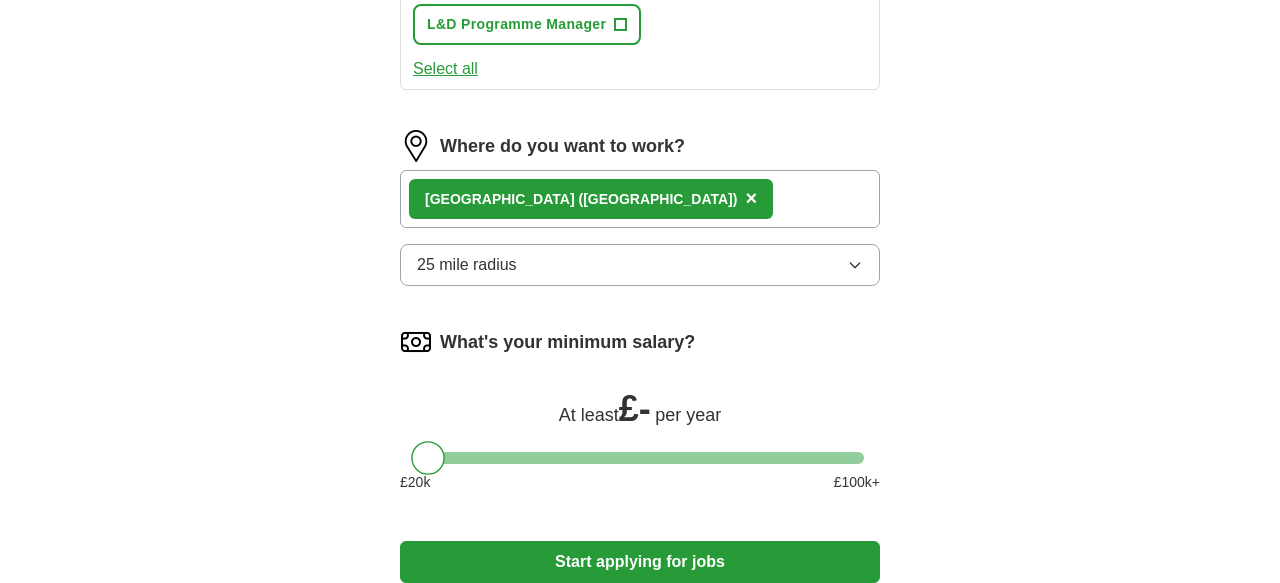 scroll, scrollTop: 1341, scrollLeft: 0, axis: vertical 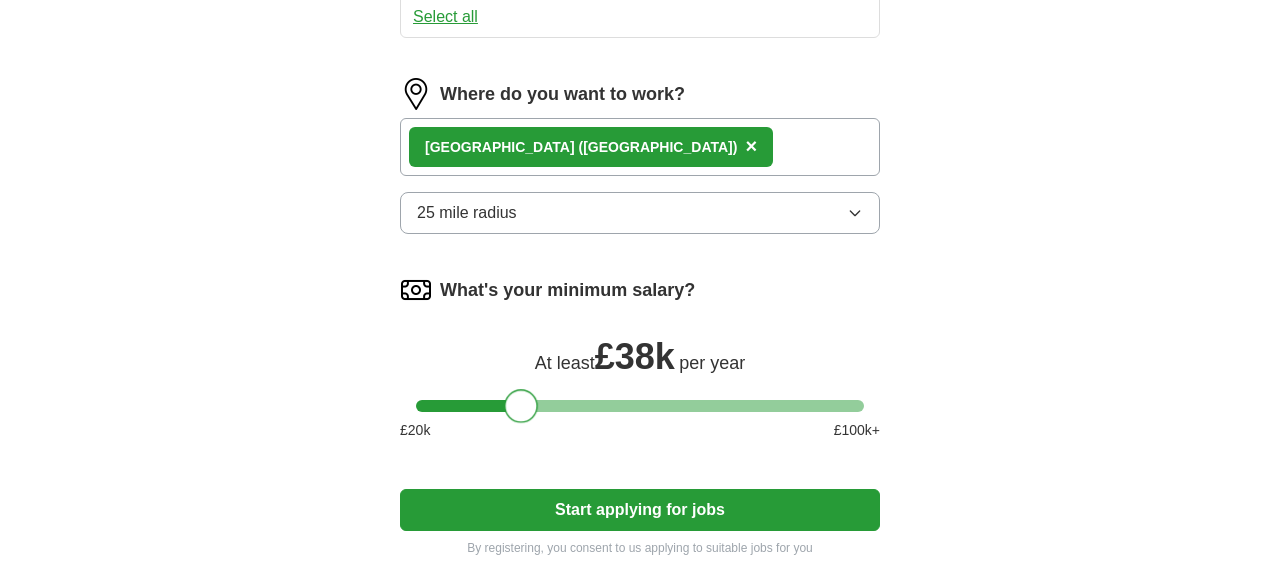 drag, startPoint x: 427, startPoint y: 413, endPoint x: 522, endPoint y: 401, distance: 95.7549 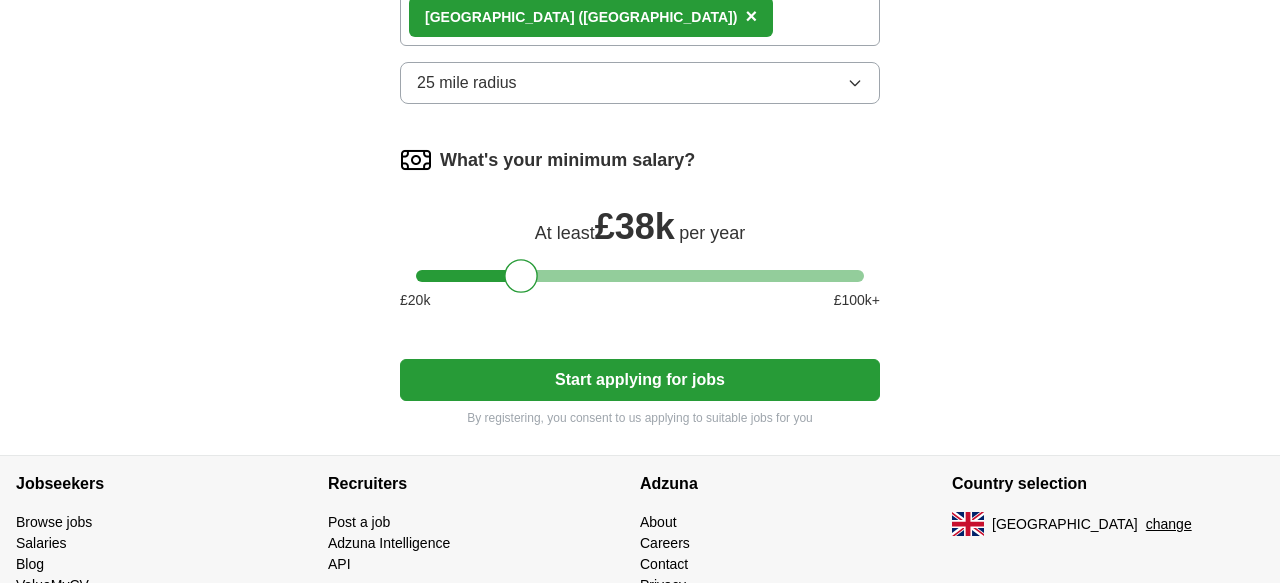 scroll, scrollTop: 1545, scrollLeft: 0, axis: vertical 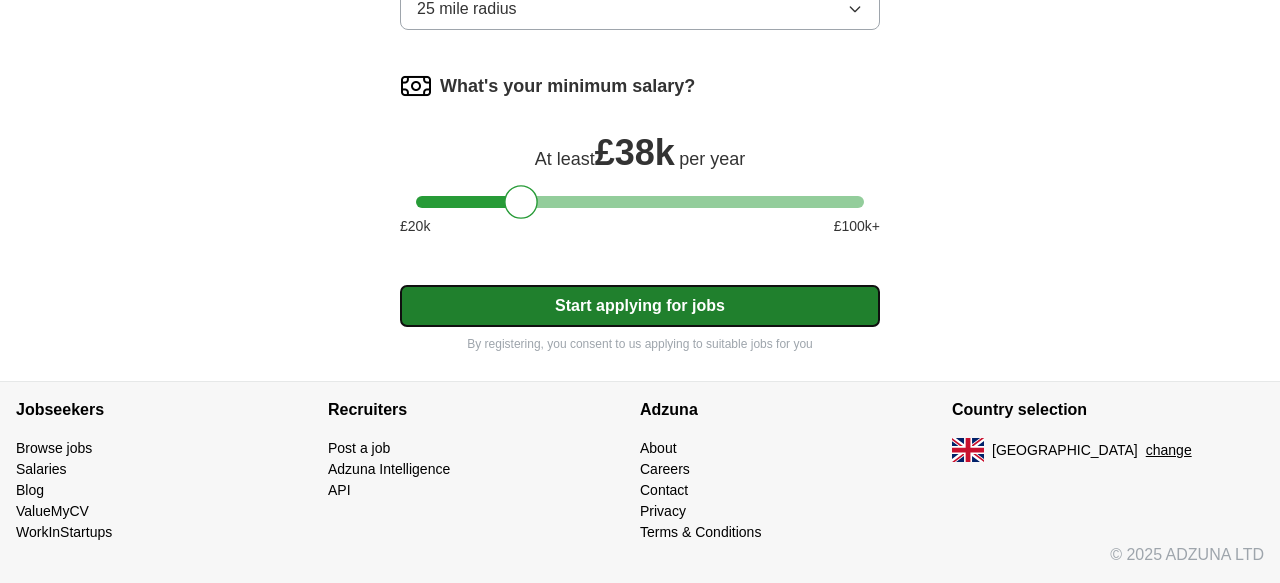 click on "Start applying for jobs" at bounding box center (640, 306) 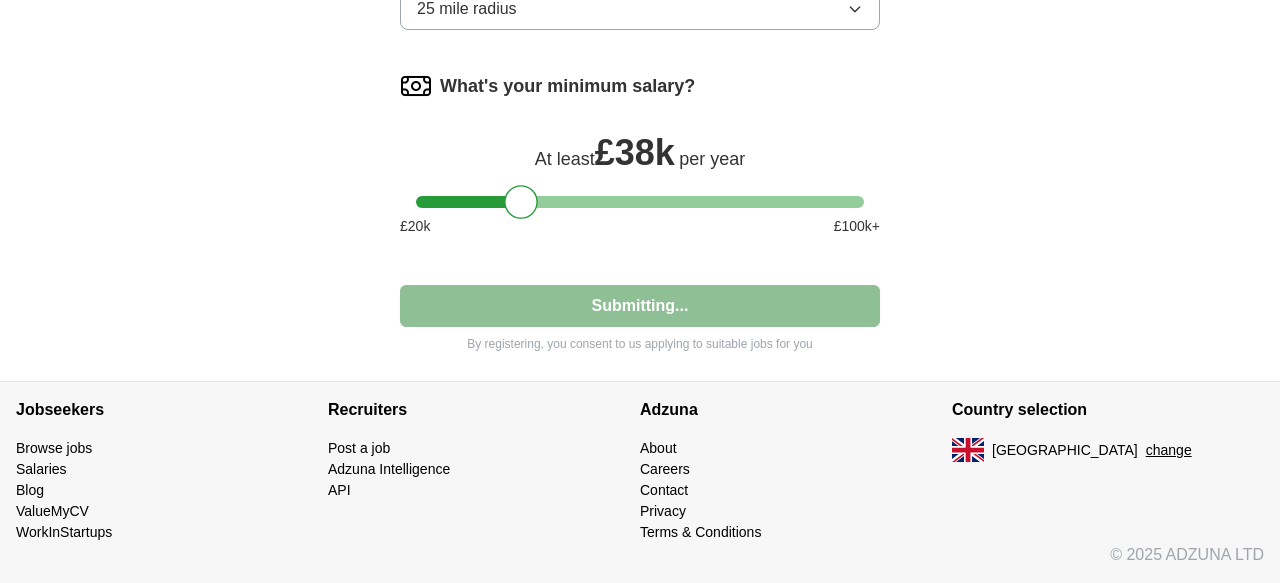 select on "**" 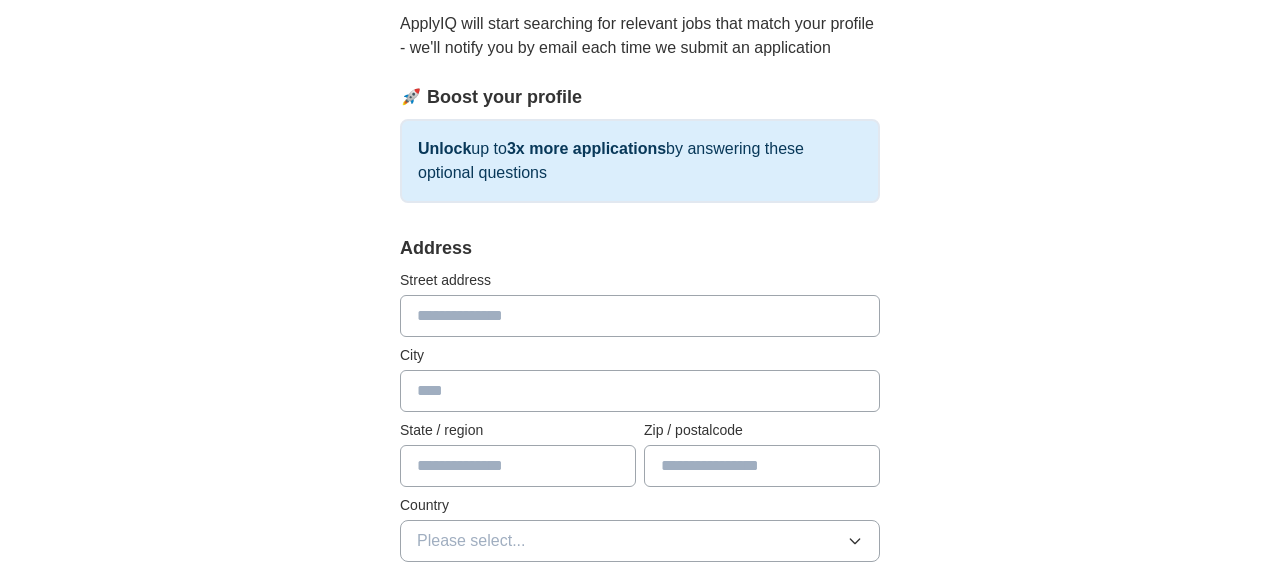 scroll, scrollTop: 224, scrollLeft: 0, axis: vertical 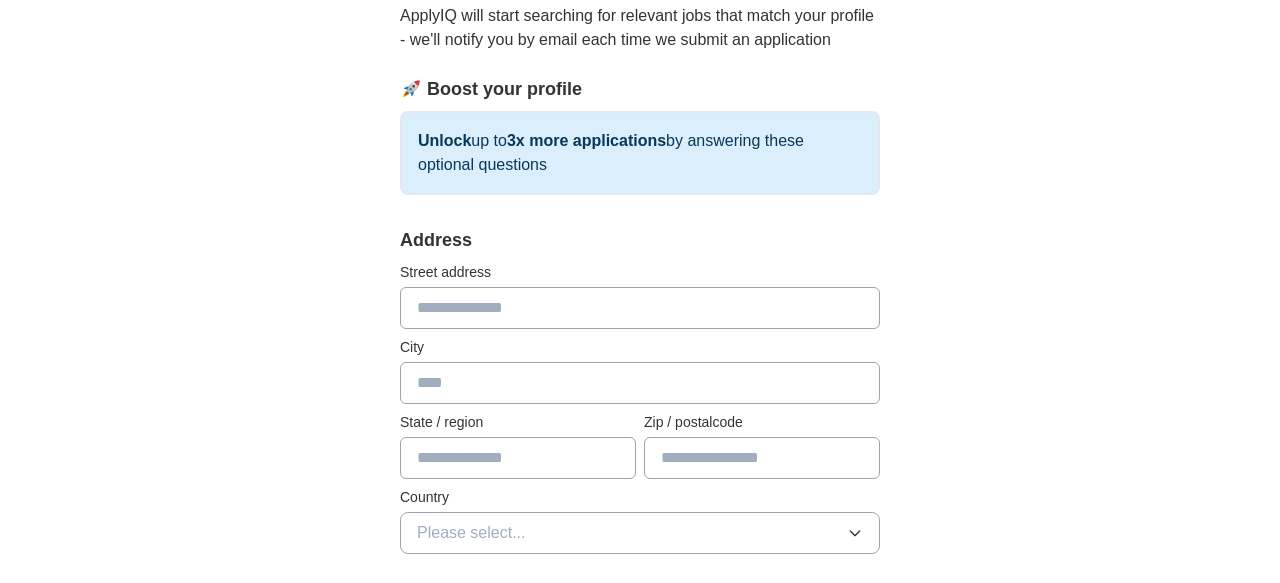 click at bounding box center [640, 308] 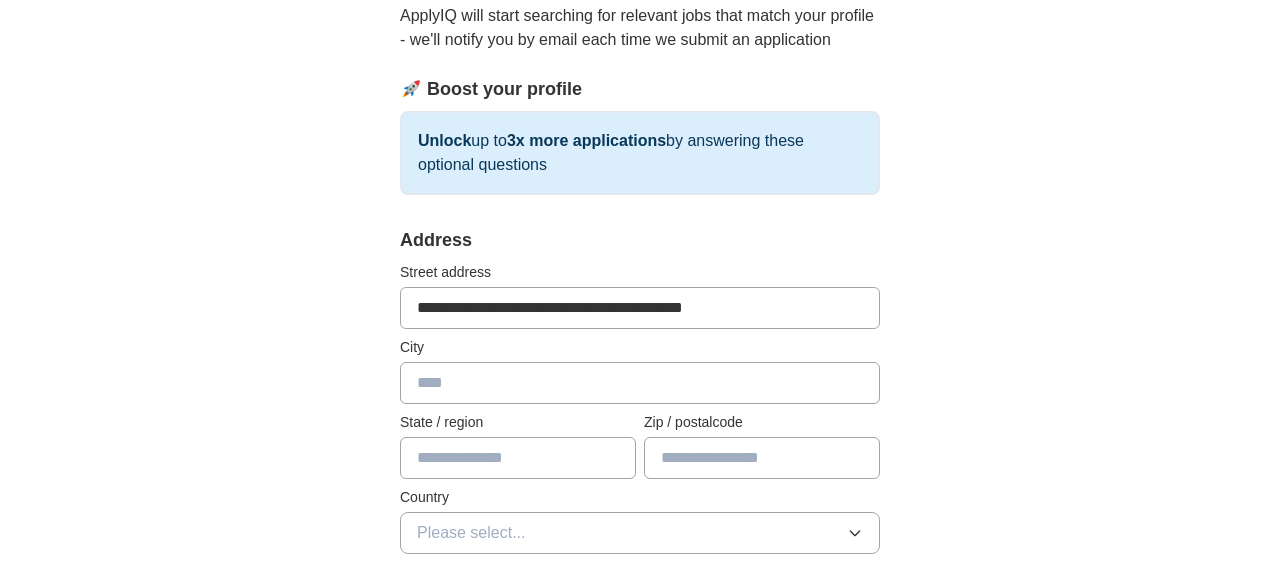 type on "**********" 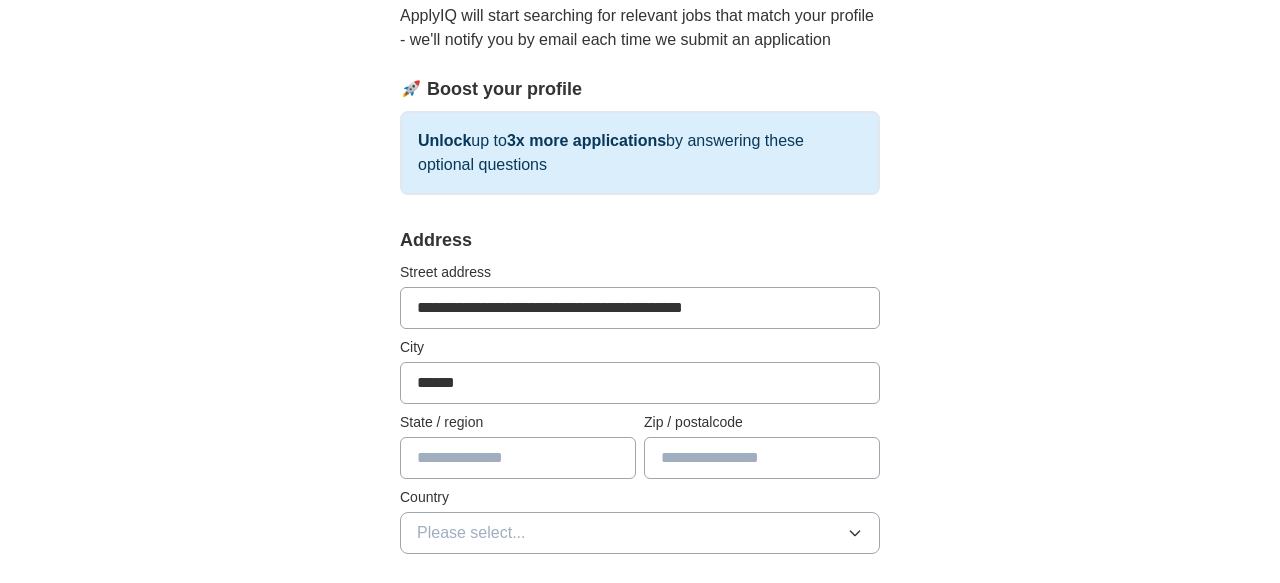type on "******" 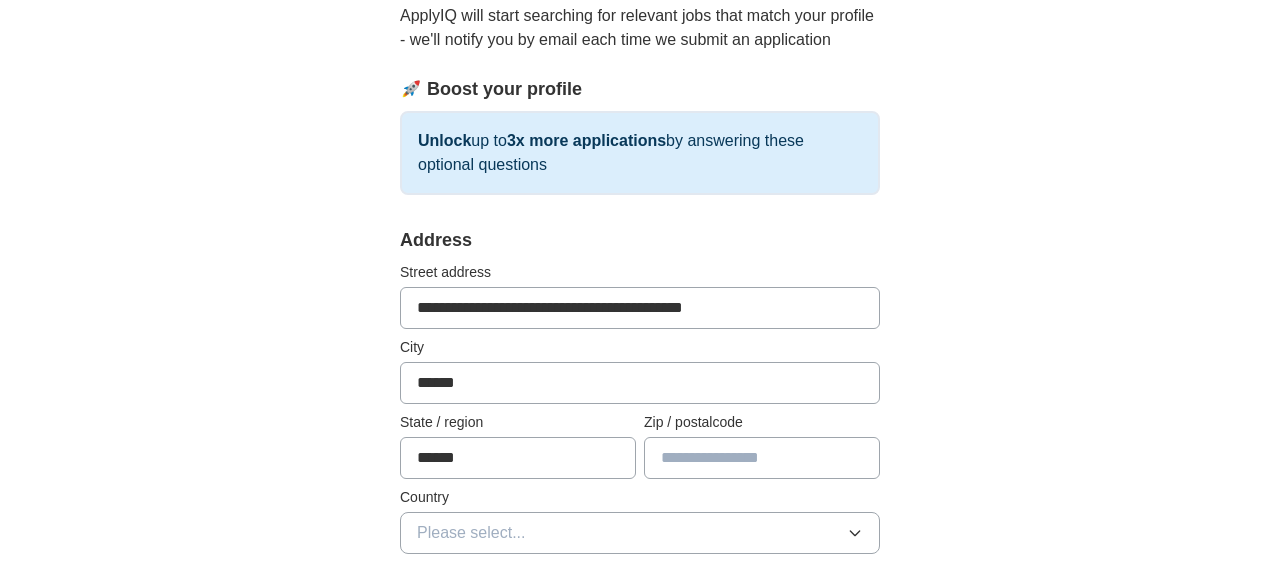 type on "******" 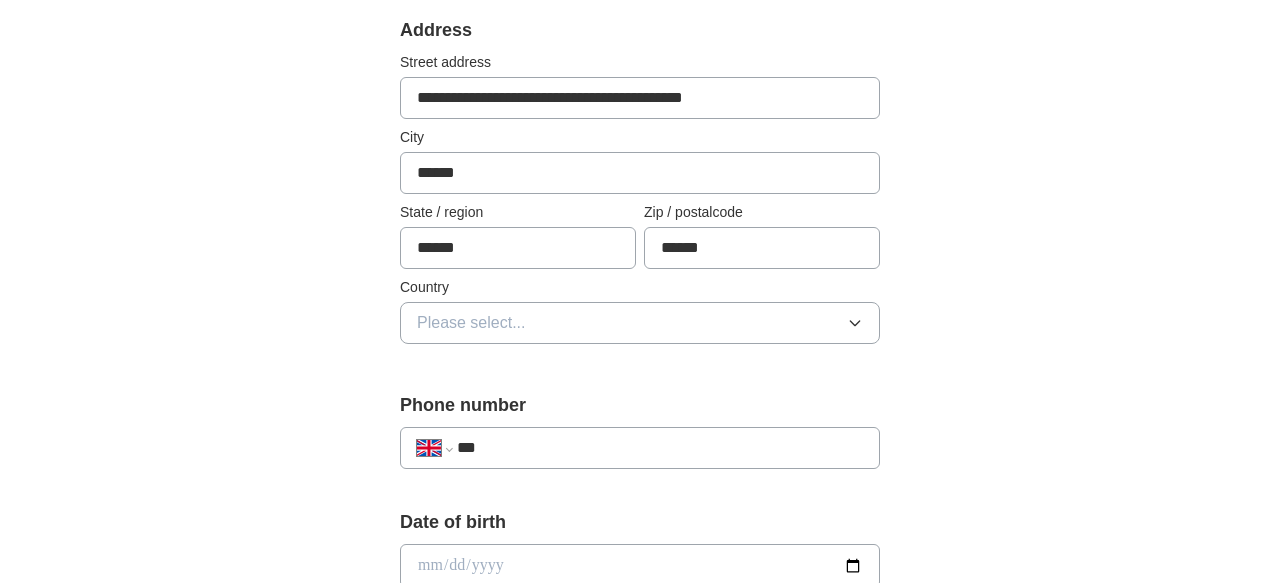 scroll, scrollTop: 437, scrollLeft: 0, axis: vertical 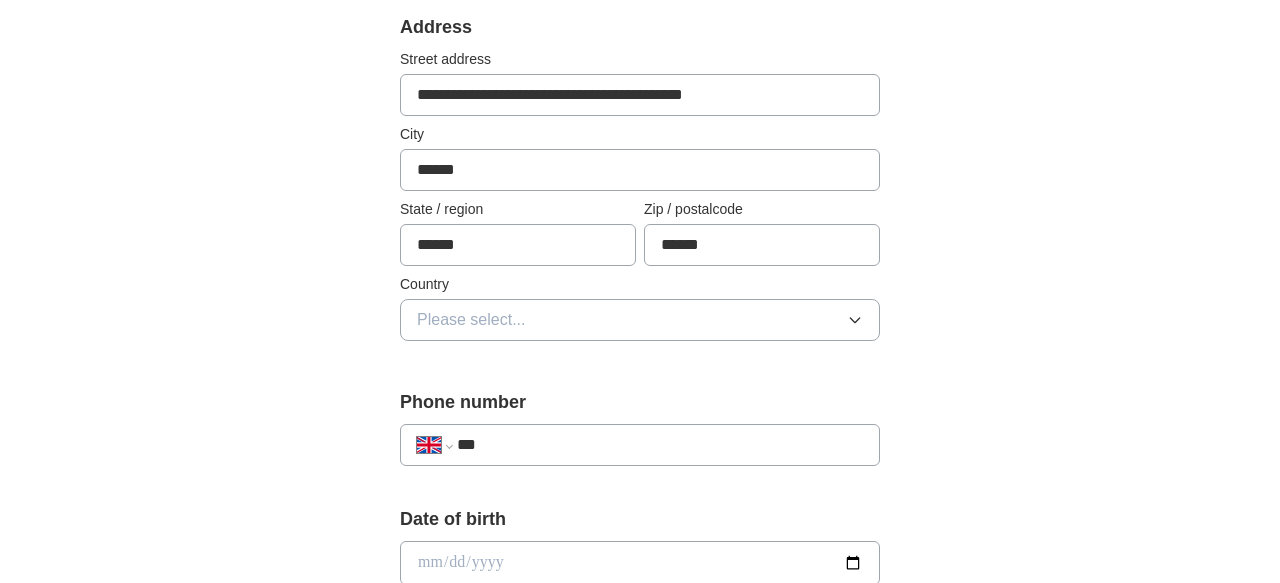 type on "******" 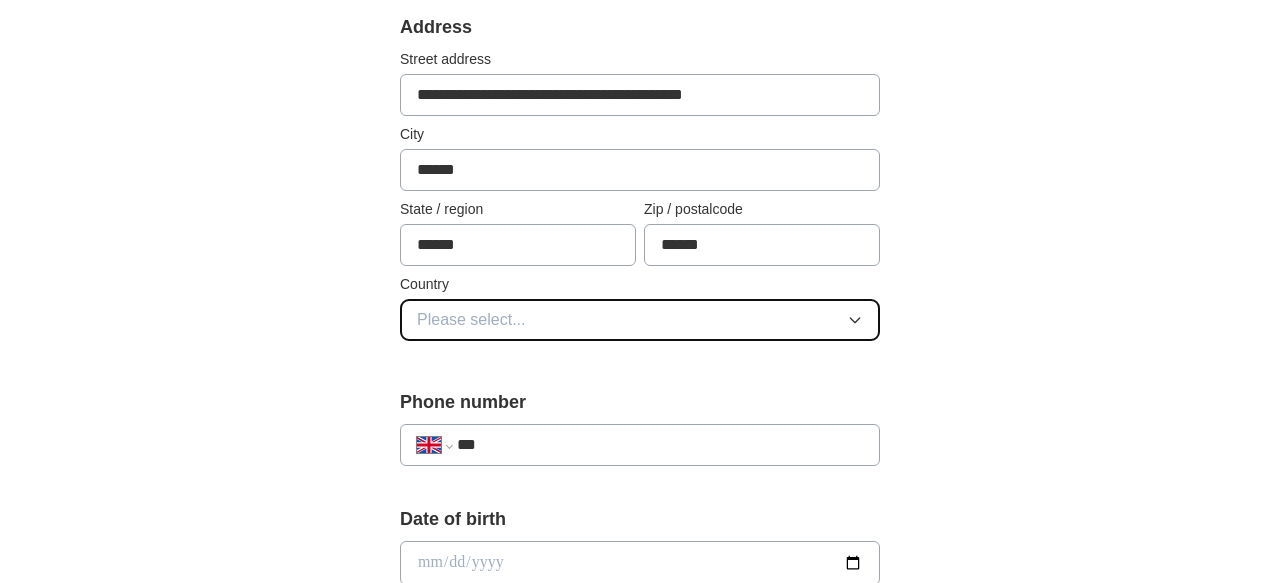 click on "Please select..." at bounding box center (640, 320) 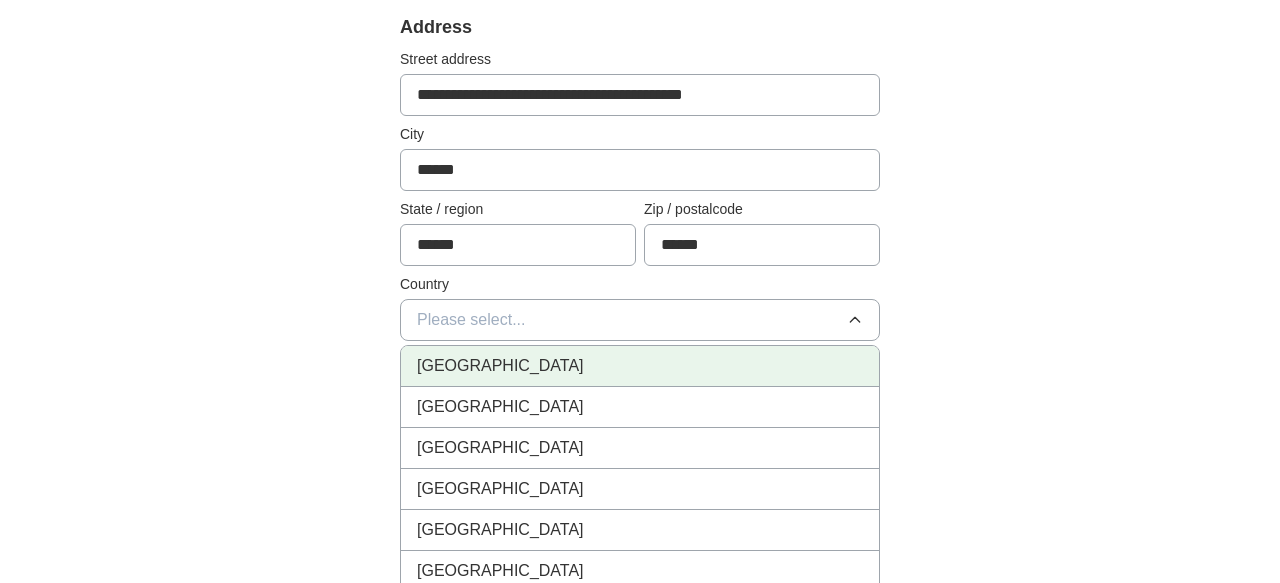 click on "[GEOGRAPHIC_DATA]" at bounding box center [640, 366] 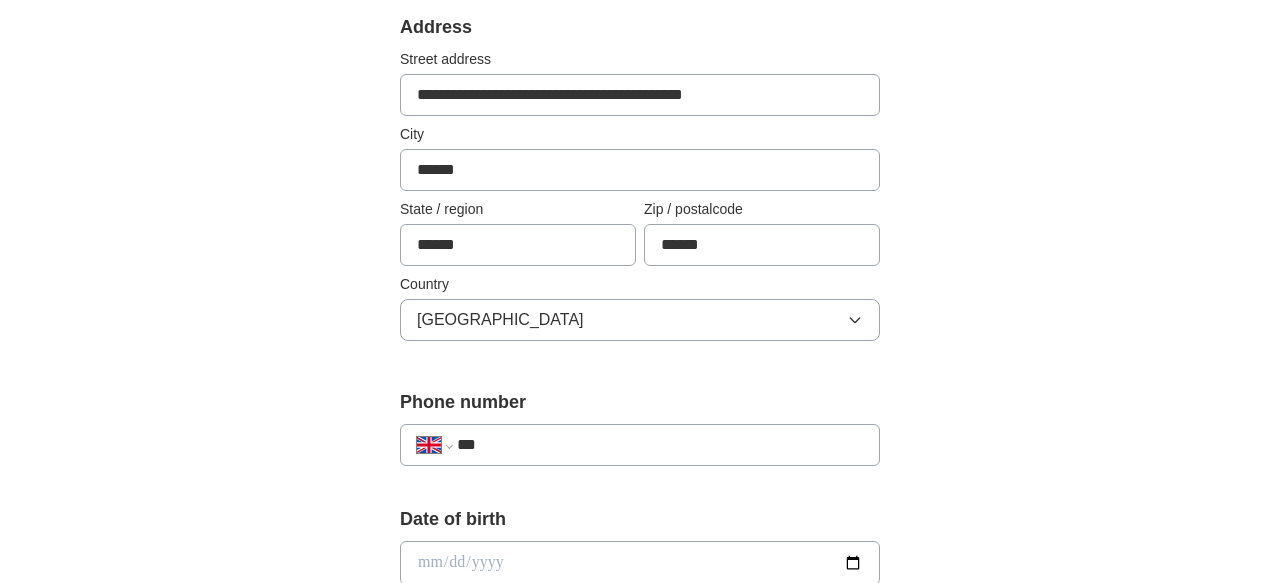 click on "***" at bounding box center [660, 445] 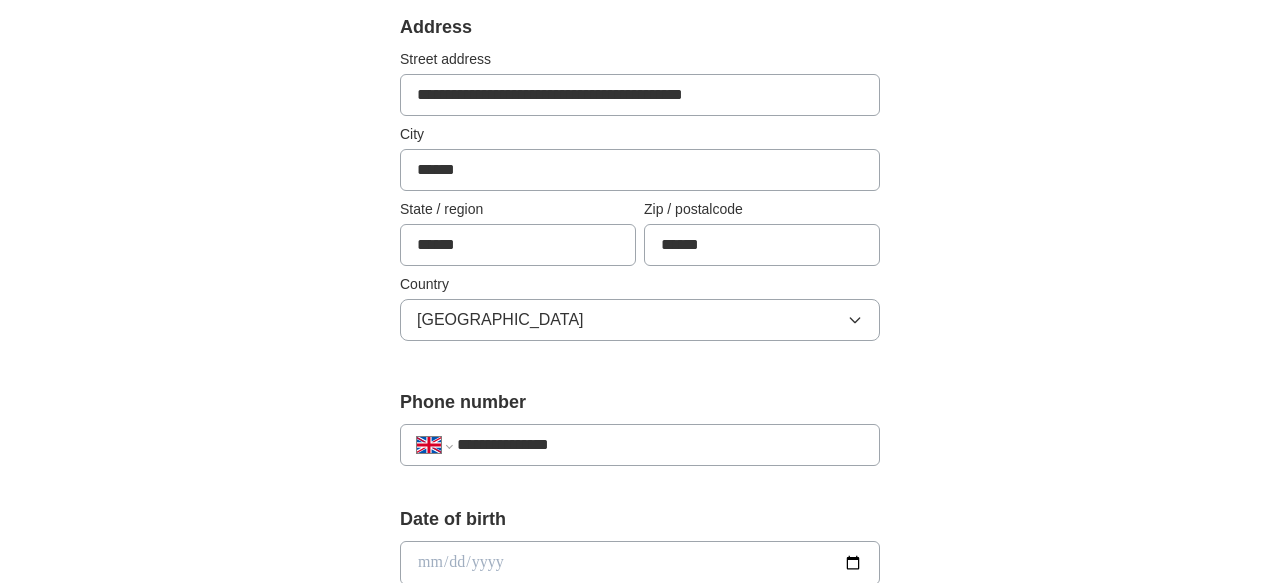 click on "**********" at bounding box center [640, 575] 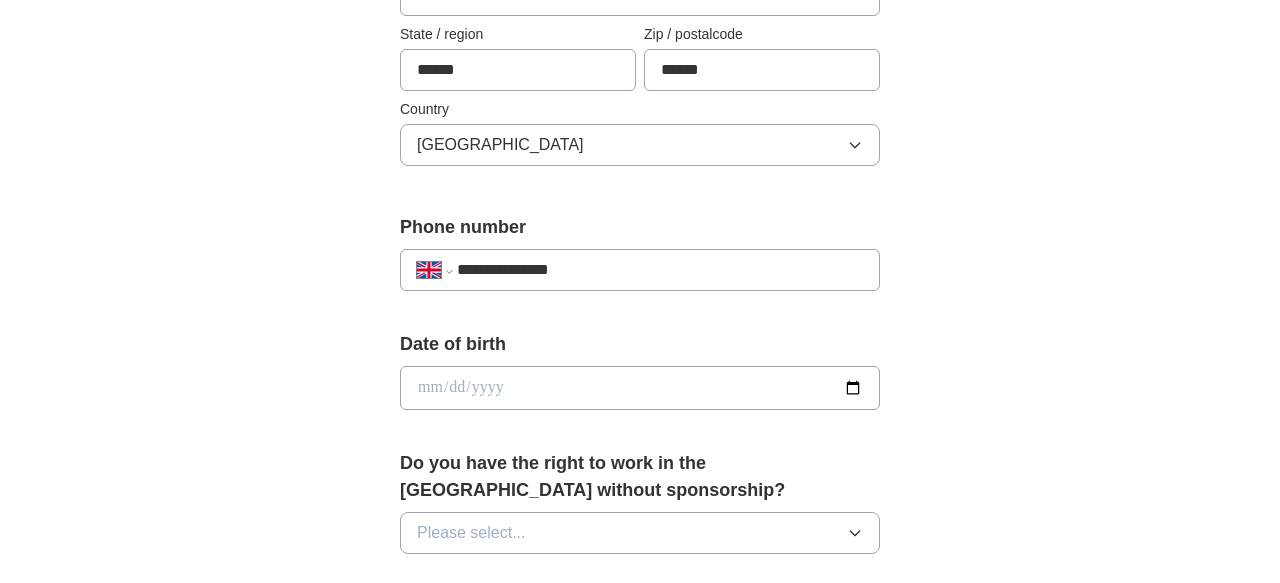 scroll, scrollTop: 664, scrollLeft: 0, axis: vertical 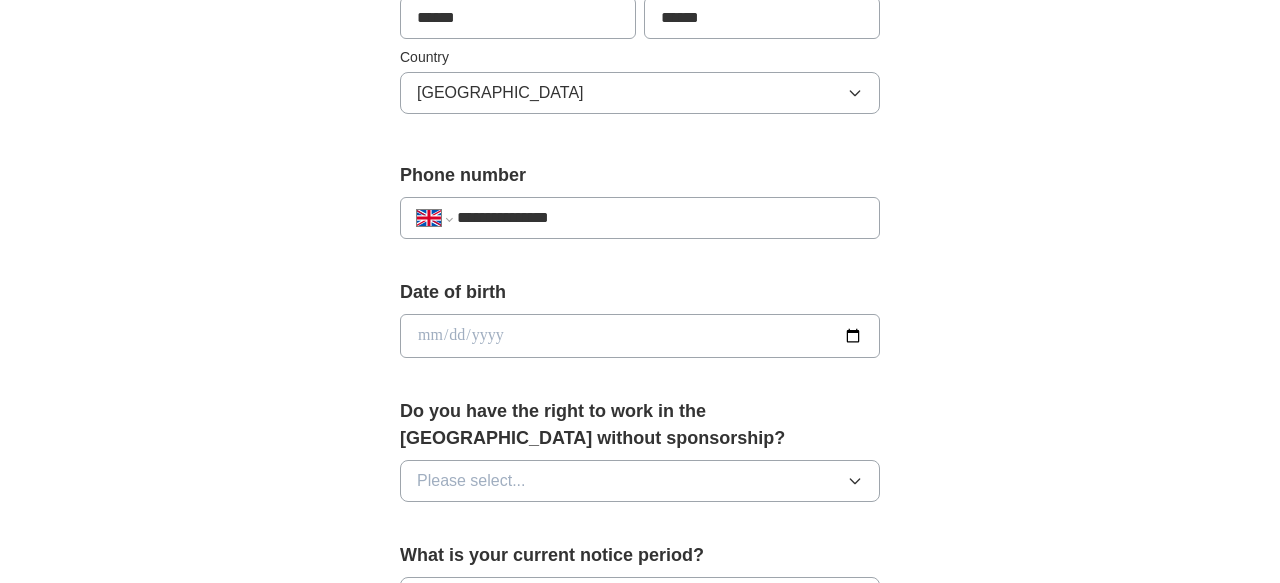click on "Date of birth" at bounding box center [640, 326] 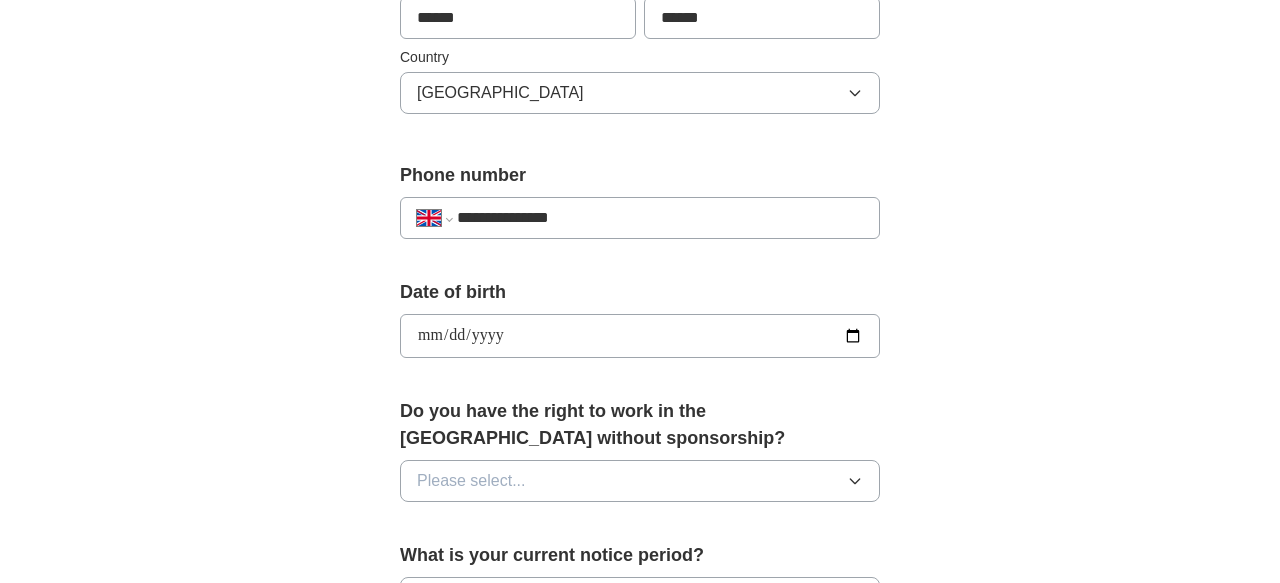 type on "**********" 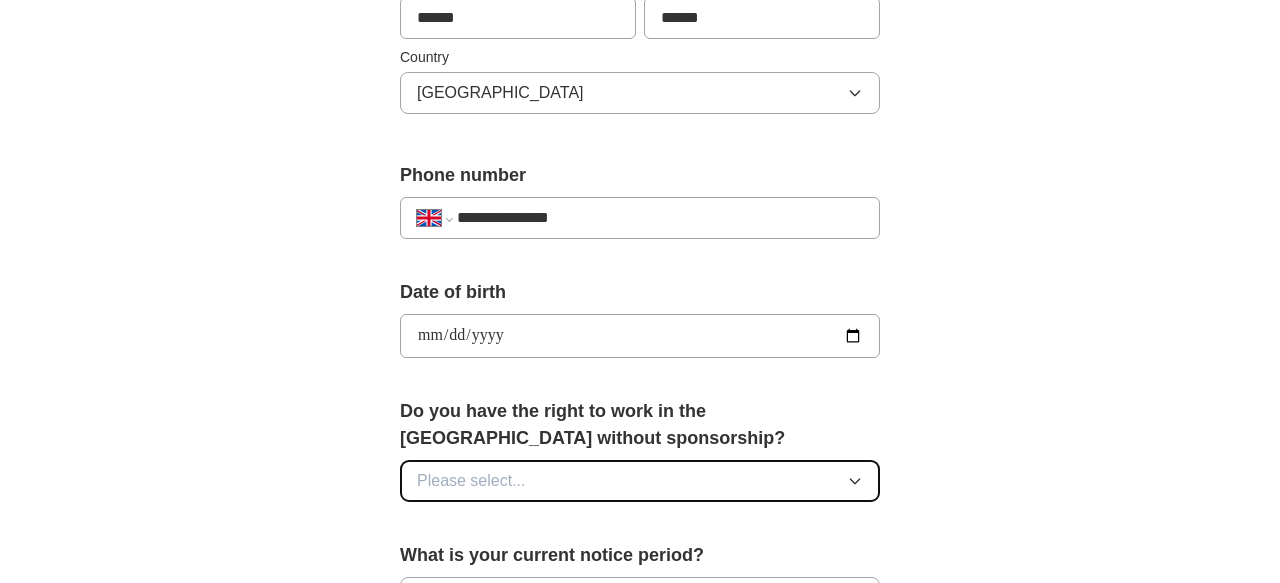 click on "Please select..." at bounding box center (471, 481) 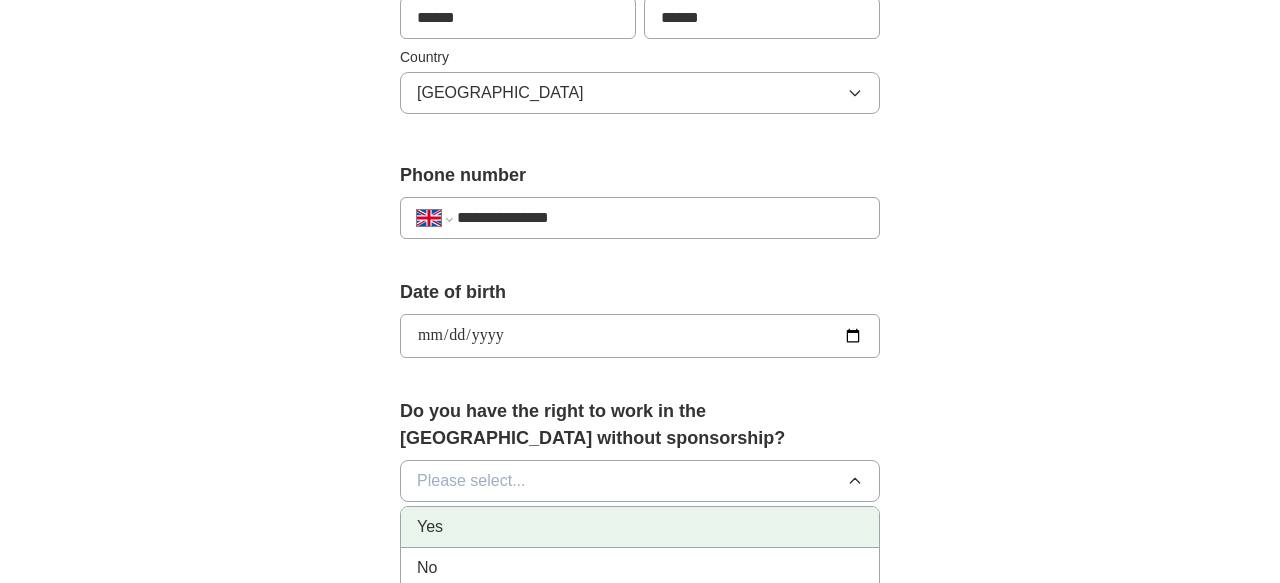 click on "Yes" at bounding box center [640, 527] 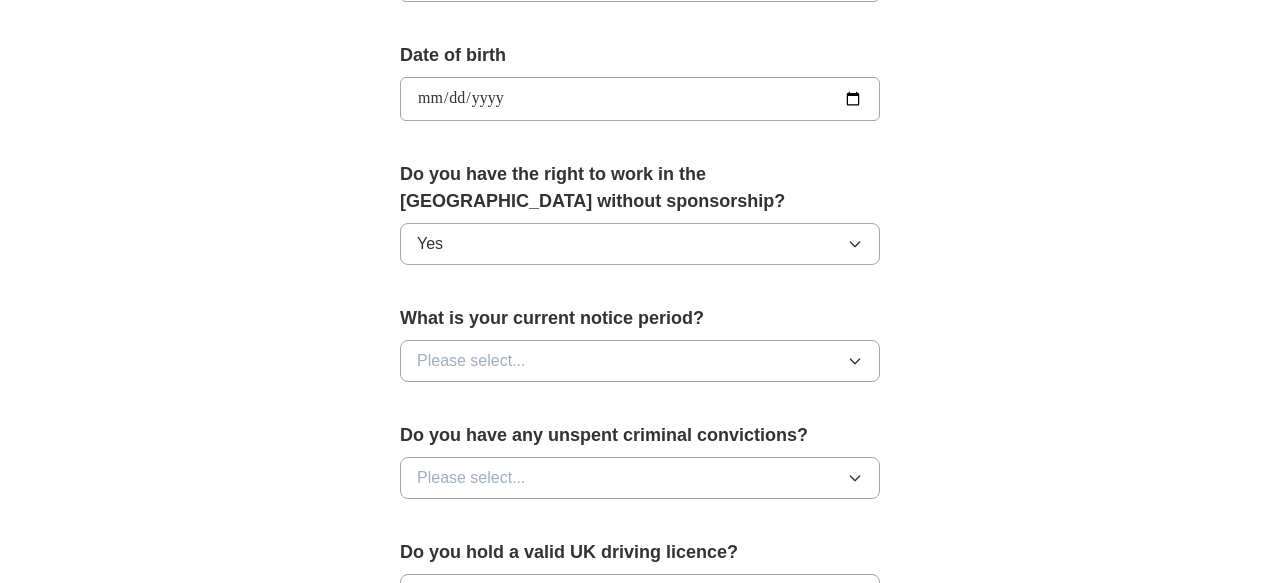 scroll, scrollTop: 929, scrollLeft: 0, axis: vertical 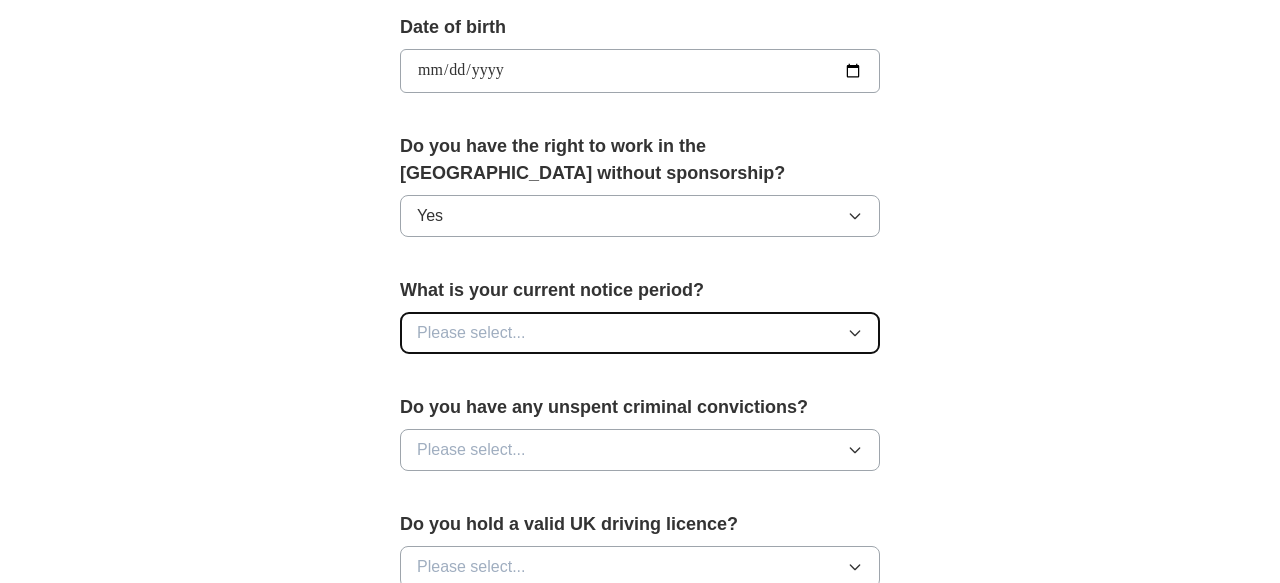 click on "Please select..." at bounding box center [640, 333] 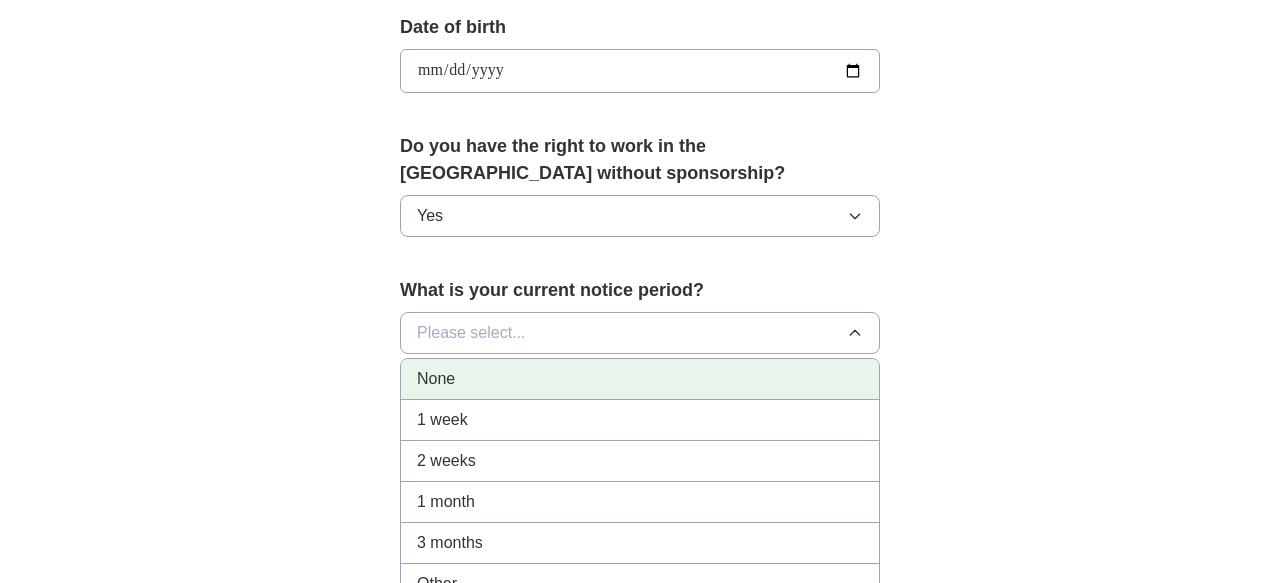 click on "None" at bounding box center [640, 379] 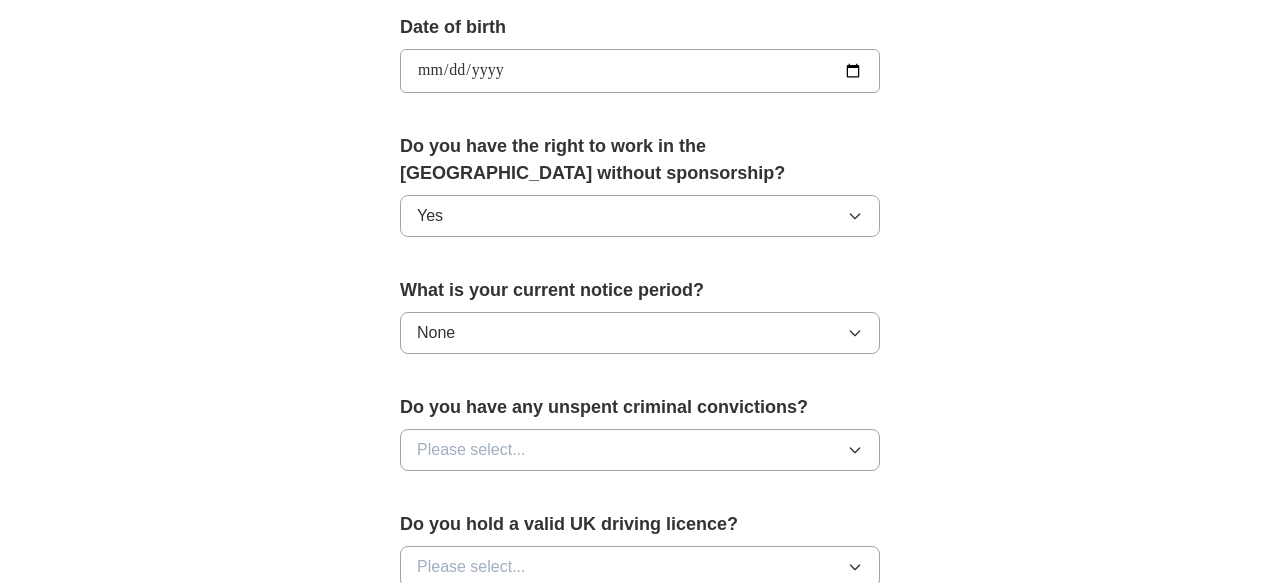 scroll, scrollTop: 1060, scrollLeft: 0, axis: vertical 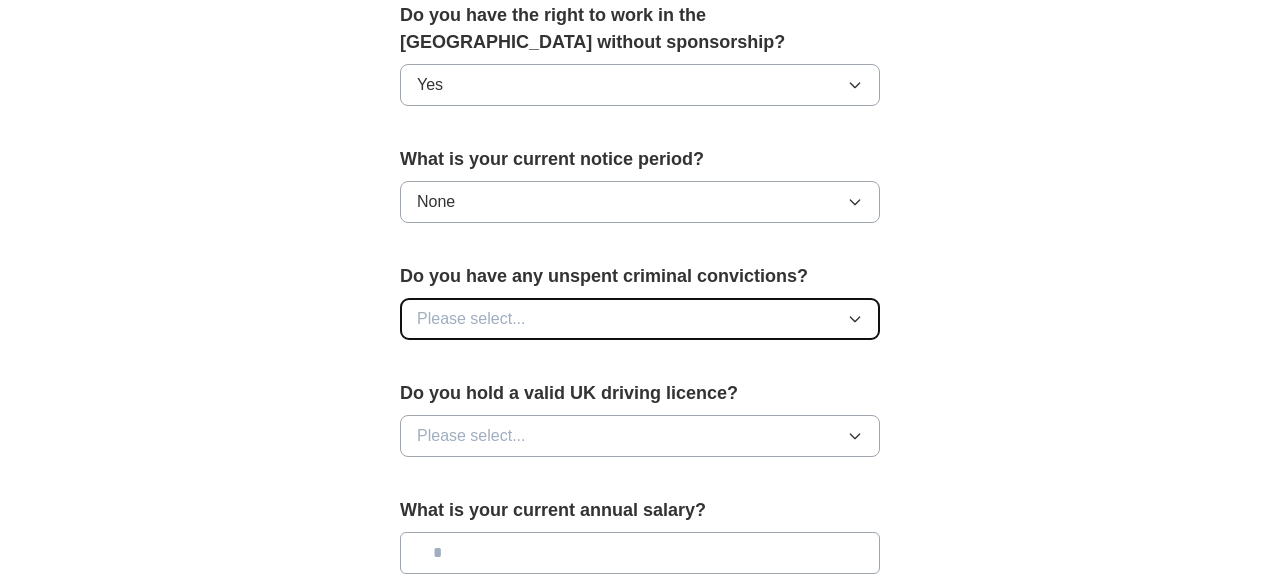 click on "Please select..." at bounding box center (640, 319) 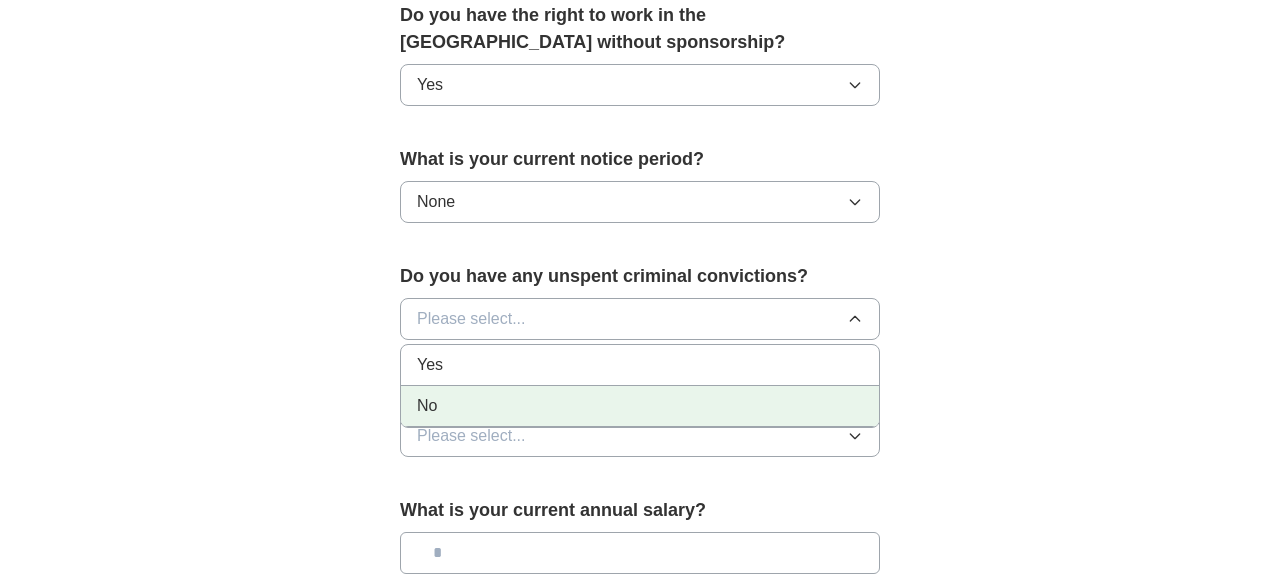 click on "No" at bounding box center (640, 406) 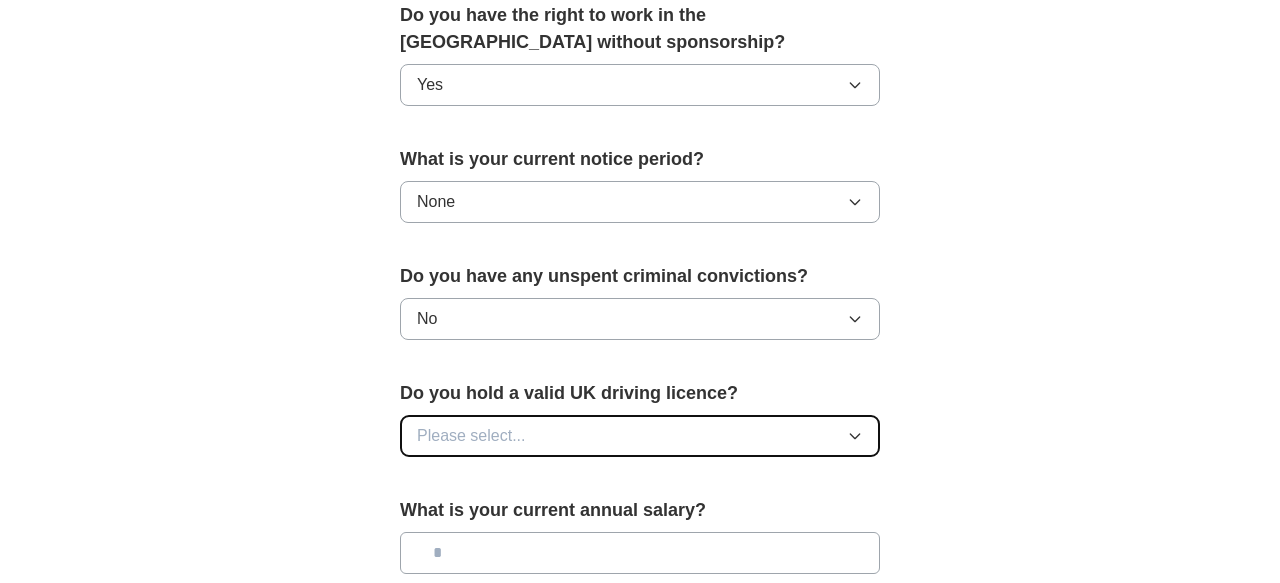 click on "Please select..." at bounding box center [640, 436] 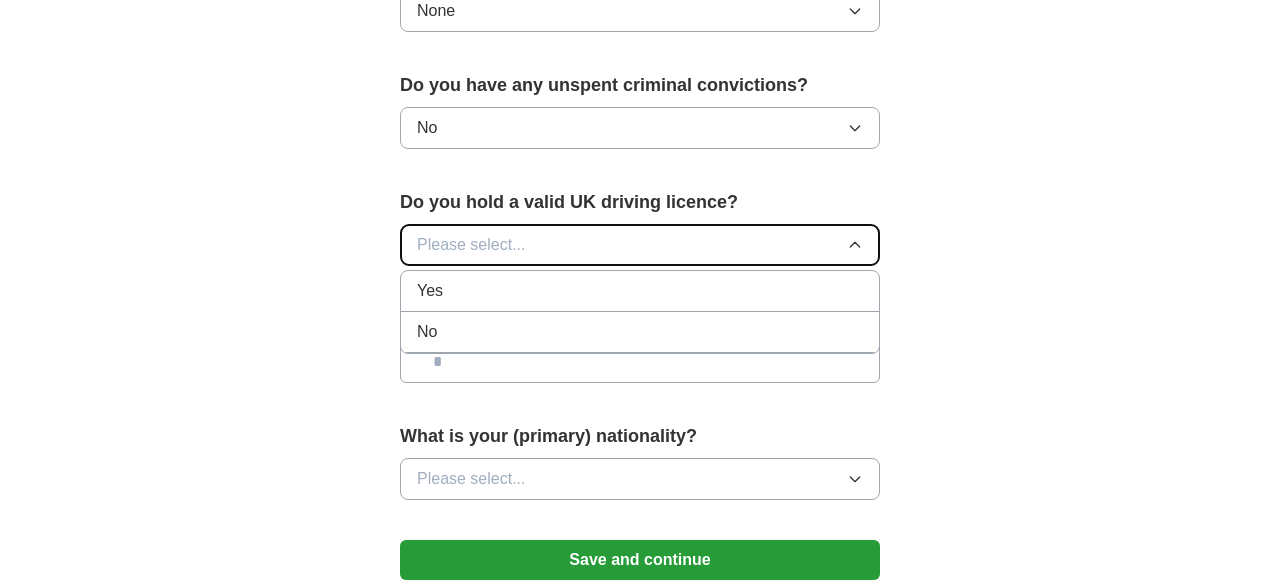 scroll, scrollTop: 1257, scrollLeft: 0, axis: vertical 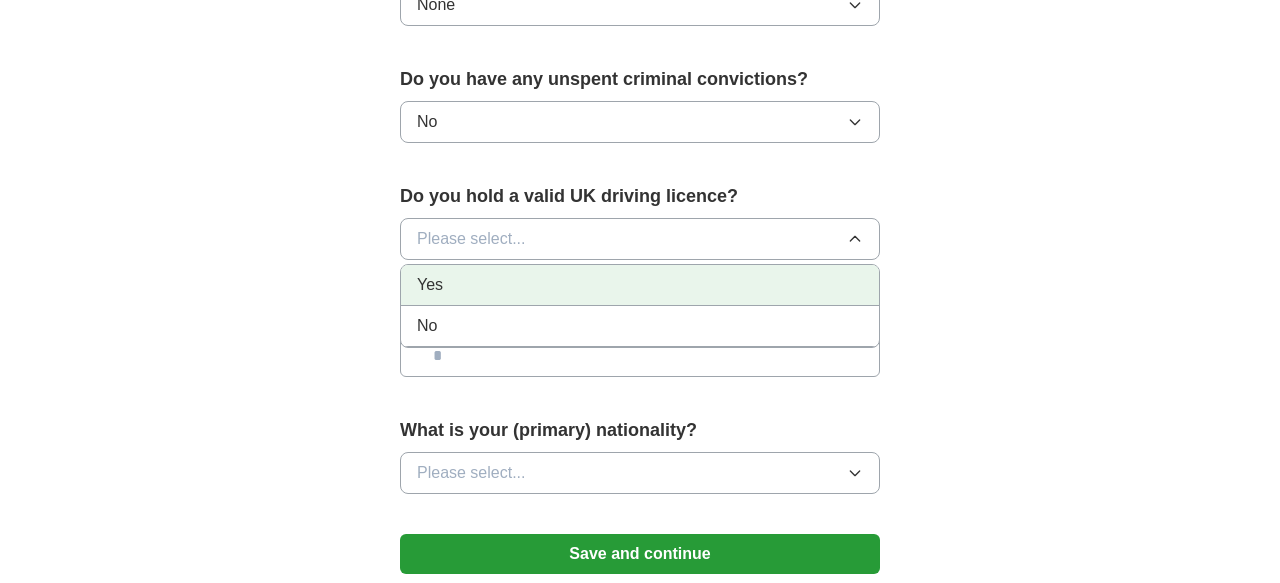 click on "Yes" at bounding box center (640, 285) 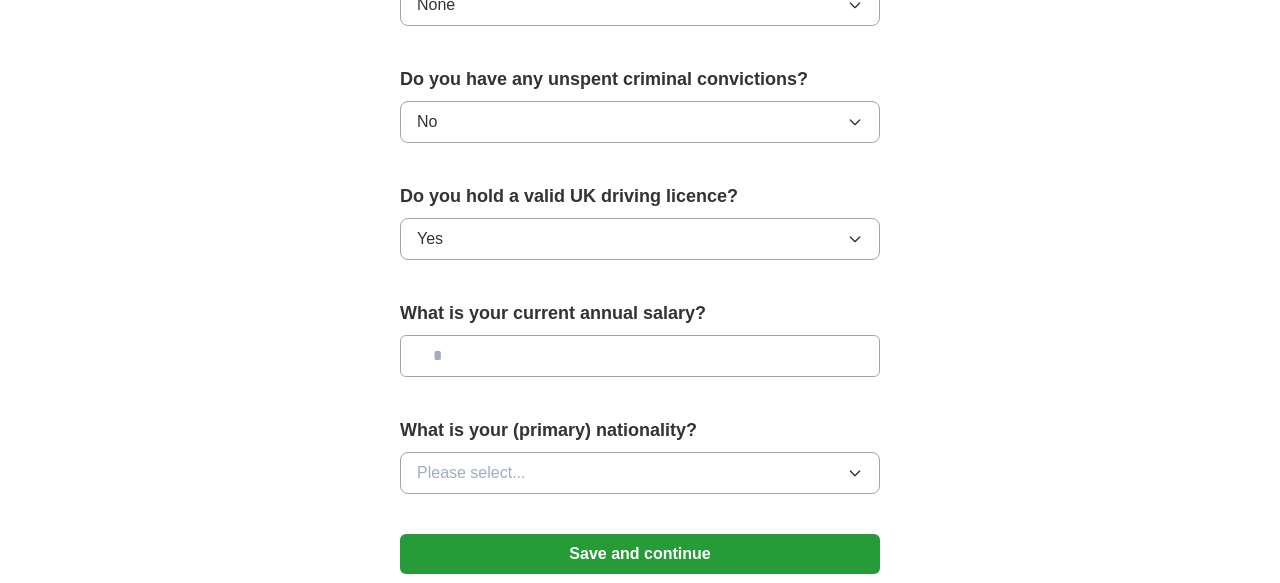click at bounding box center (640, 356) 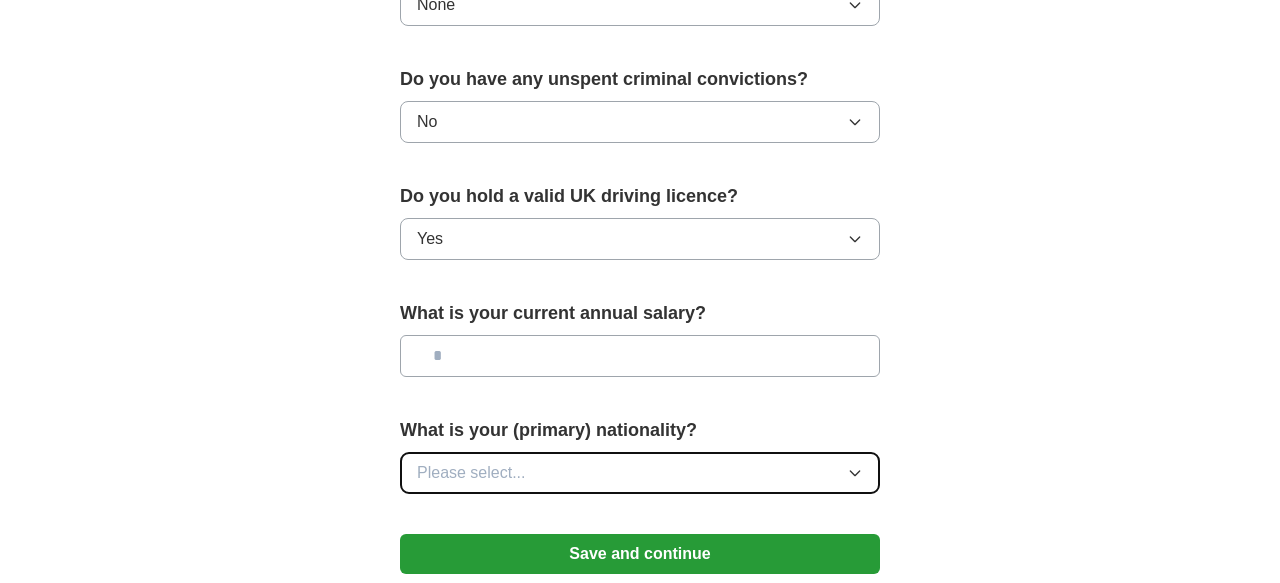 click on "Please select..." at bounding box center [640, 473] 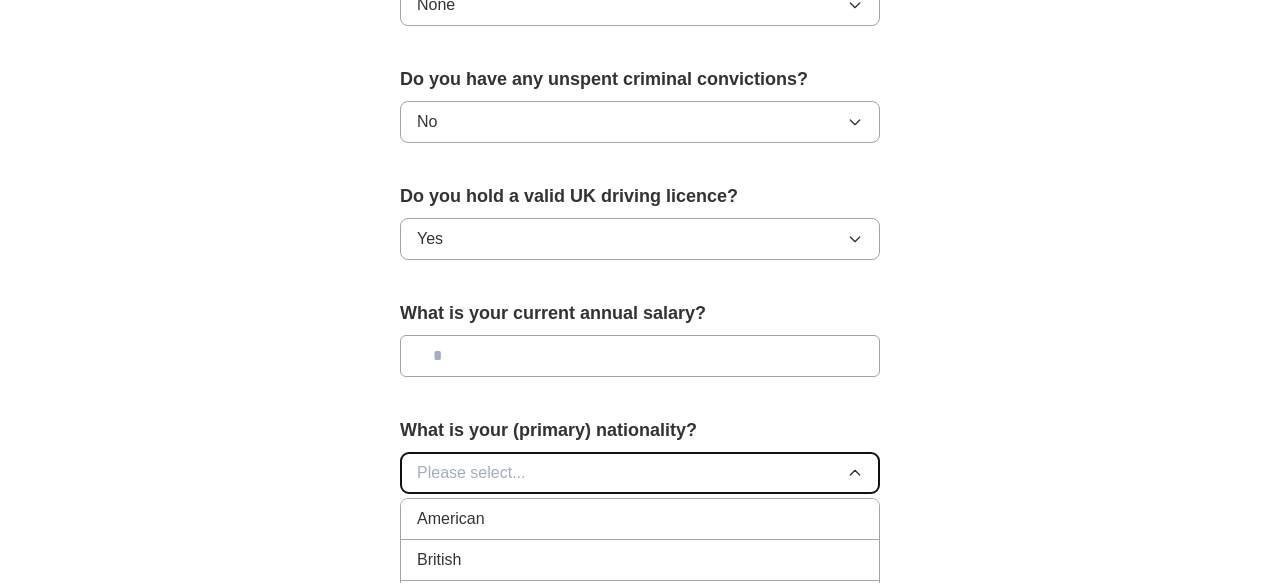 type 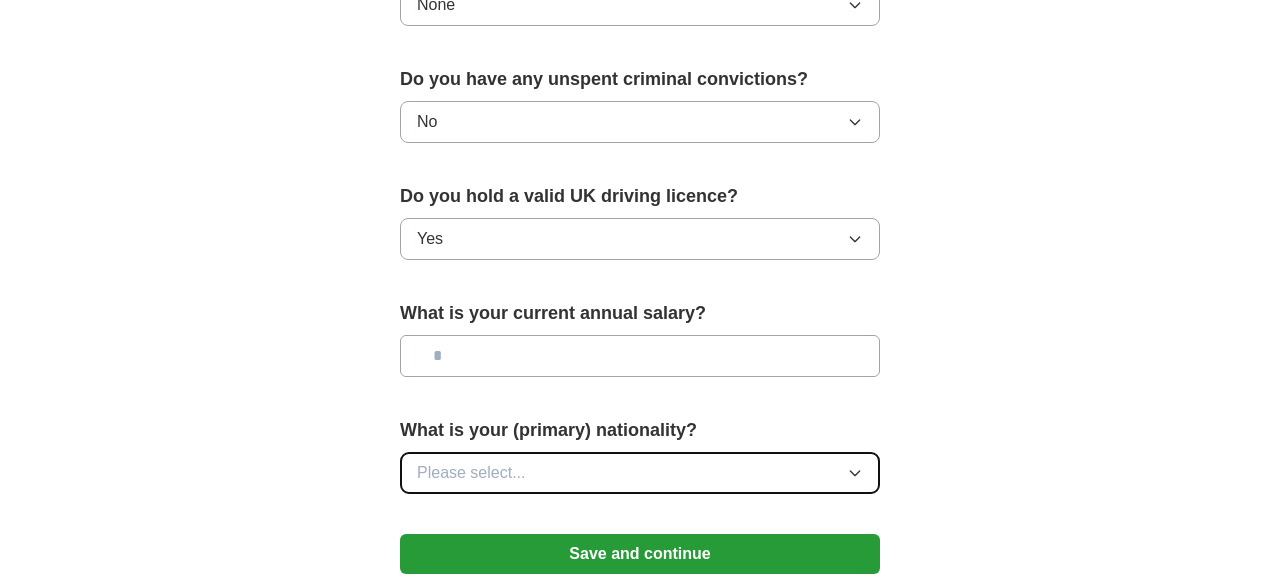 click on "Please select..." at bounding box center [640, 473] 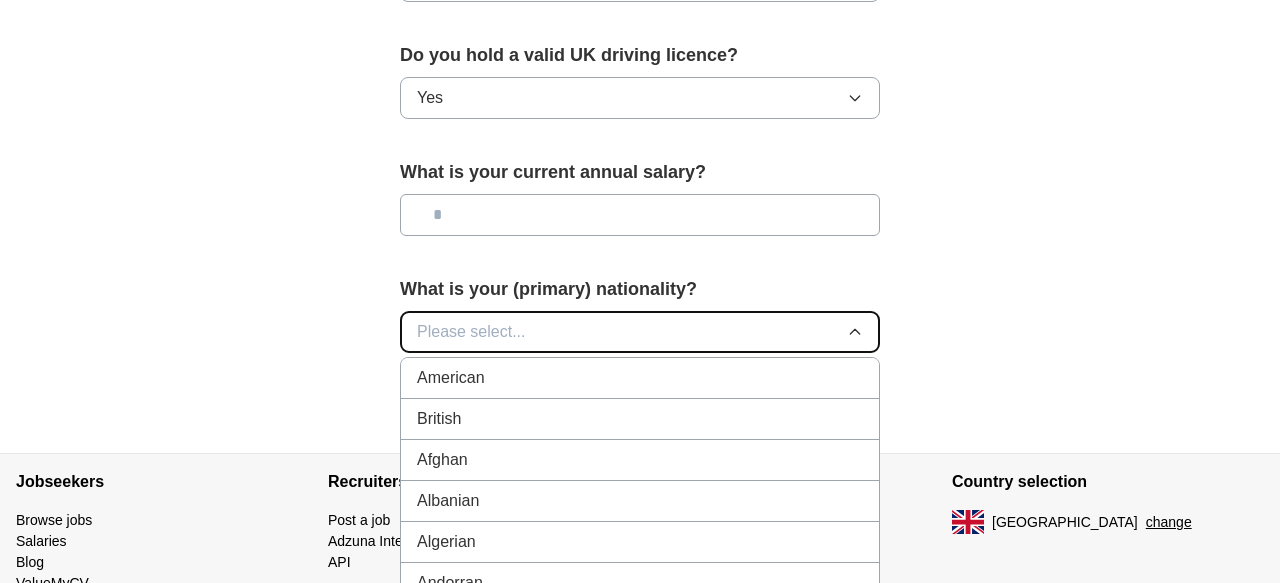 scroll, scrollTop: 1566, scrollLeft: 0, axis: vertical 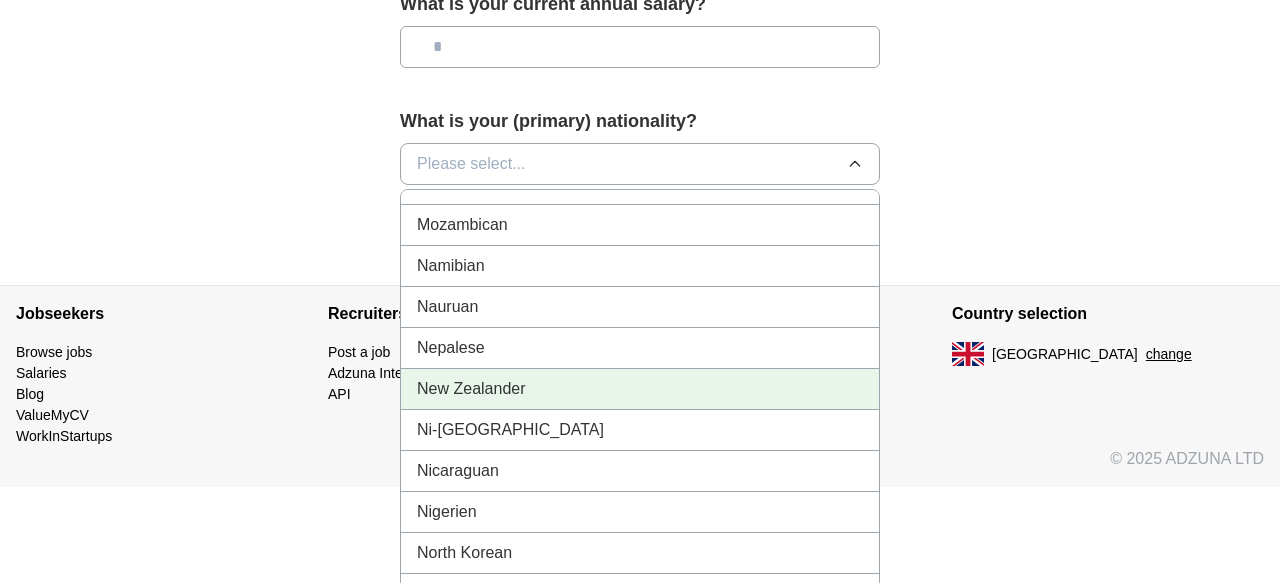 click on "New Zealander" at bounding box center [640, 389] 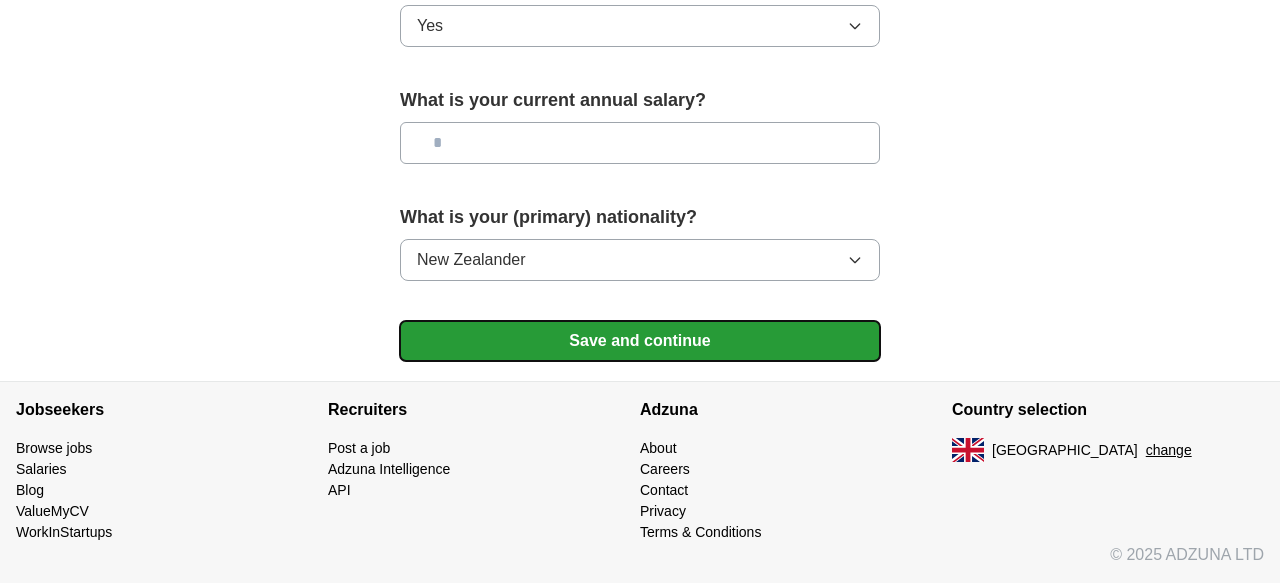 click on "Save and continue" at bounding box center (640, 341) 